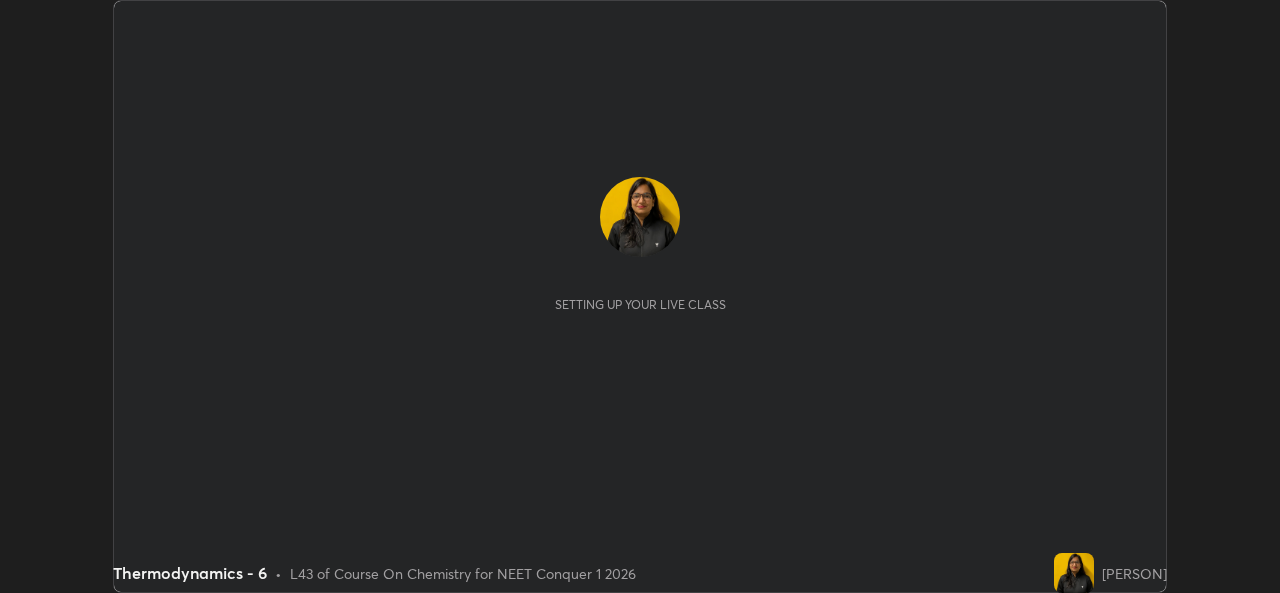 scroll, scrollTop: 0, scrollLeft: 0, axis: both 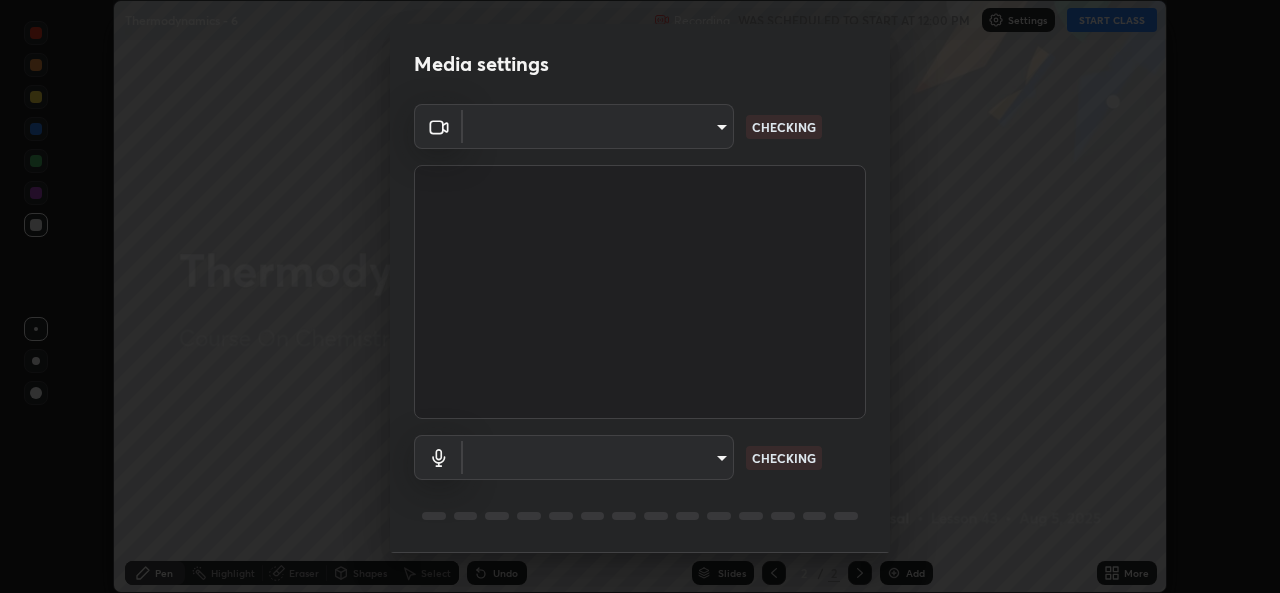 type on "a83bb134842fd6c46cae91b6313aa5efba961fee809e7364c6ef7c36ed00ea69" 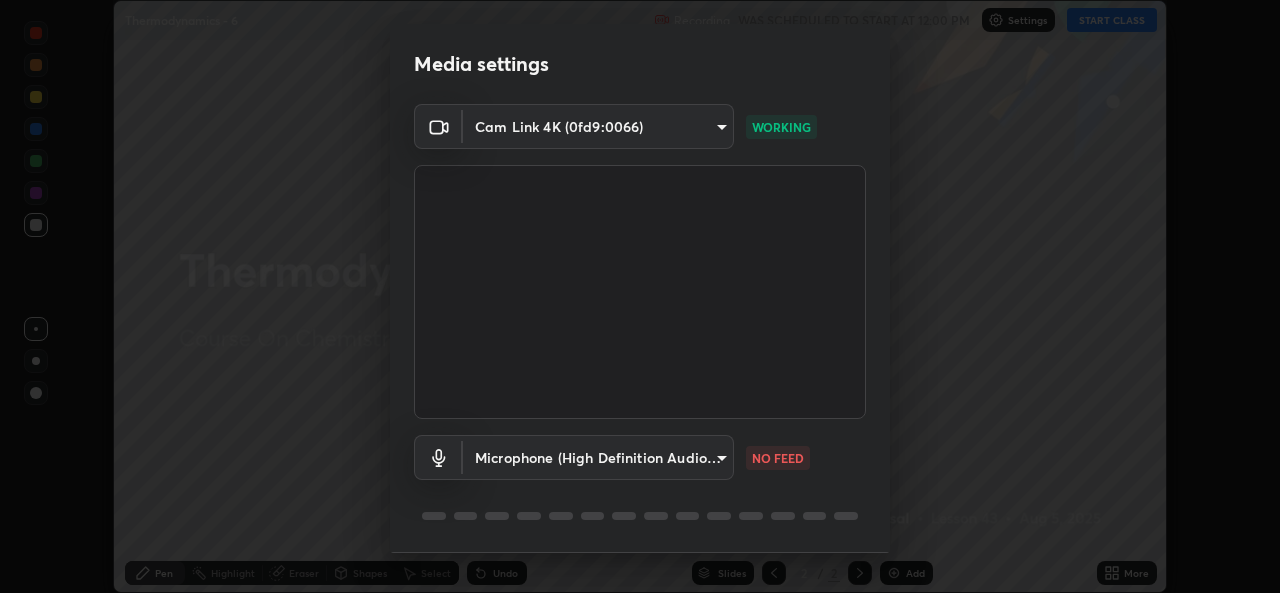 scroll, scrollTop: 63, scrollLeft: 0, axis: vertical 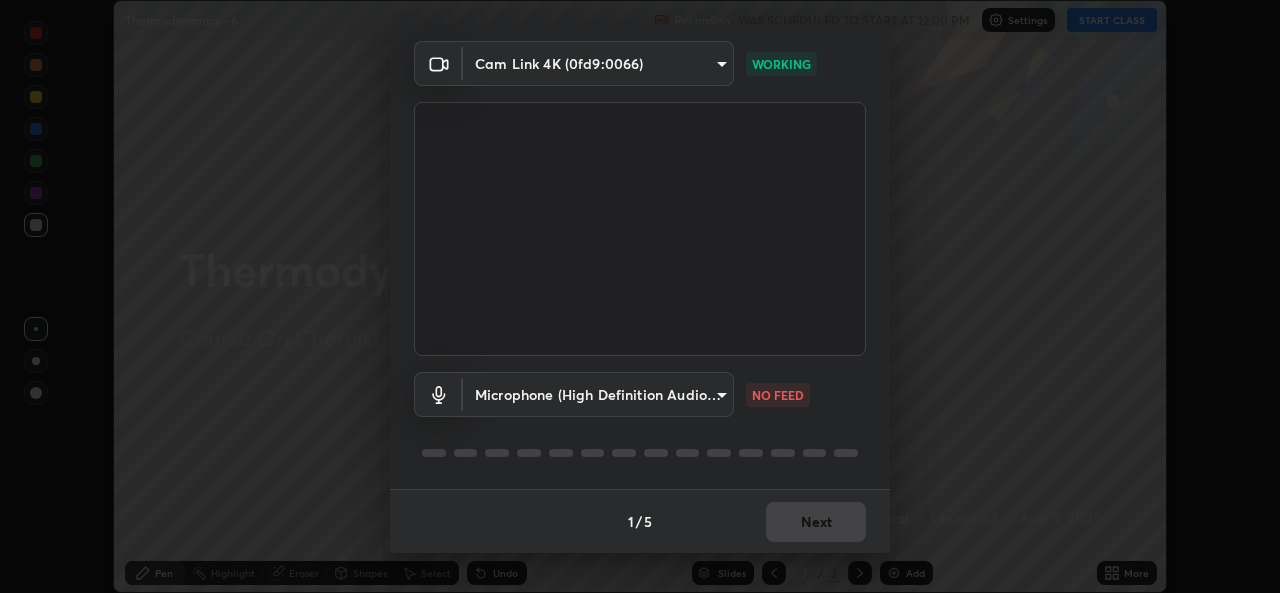 click on "Erase all Thermodynamics - 6 Recording WAS SCHEDULED TO START AT  12:00 PM Settings START CLASS Setting up your live class Thermodynamics - 6 • L43 of Course On Chemistry for NEET Conquer 1 2026 [PERSON] Pen Highlight Eraser Shapes Select Undo Slides 2 / 2 Add More No doubts shared Encourage your learners to ask a doubt for better clarity Report an issue Reason for reporting Buffering Chat not working Audio - Video sync issue Educator video quality low ​ Attach an image Report Media settings Cam Link 4K (0fd9:0066) a83bb134842fd6c46cae91b6313aa5efba961fee809e7364c6ef7c36ed00ea69 WORKING Microphone (High Definition Audio Device) 1096ec1564036cbcf0e9abd5aaef12808ae7e2dc0601459cd77712751889dd54 NO FEED 1 / 5 Next" at bounding box center (640, 296) 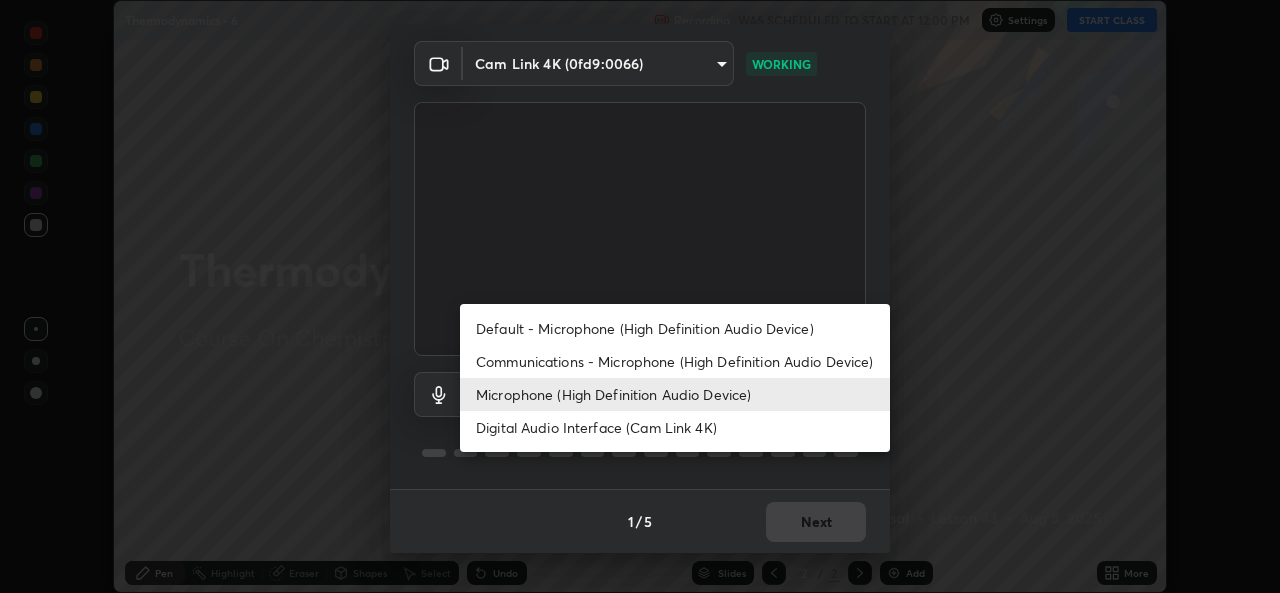 click on "Default - Microphone (High Definition Audio Device)" at bounding box center [675, 328] 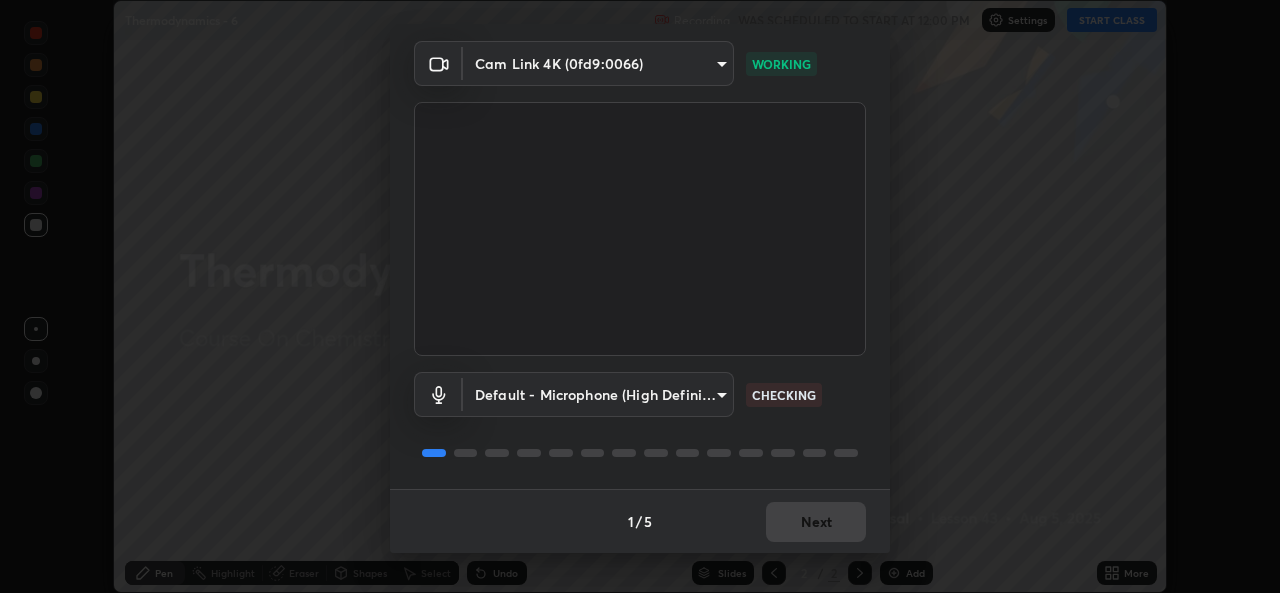 click on "Erase all Thermodynamics - 6 Recording WAS SCHEDULED TO START AT  12:00 PM Settings START CLASS Setting up your live class Thermodynamics - 6 • L43 of Course On Chemistry for NEET Conquer 1 2026 [PERSON] Pen Highlight Eraser Shapes Select Undo Slides 2 / 2 Add More No doubts shared Encourage your learners to ask a doubt for better clarity Report an issue Reason for reporting Buffering Chat not working Audio - Video sync issue Educator video quality low ​ Attach an image Report Media settings Cam Link 4K (0fd9:0066) a83bb134842fd6c46cae91b6313aa5efba961fee809e7364c6ef7c36ed00ea69 WORKING Default - Microphone (High Definition Audio Device) default CHECKING 1 / 5 Next" at bounding box center (640, 296) 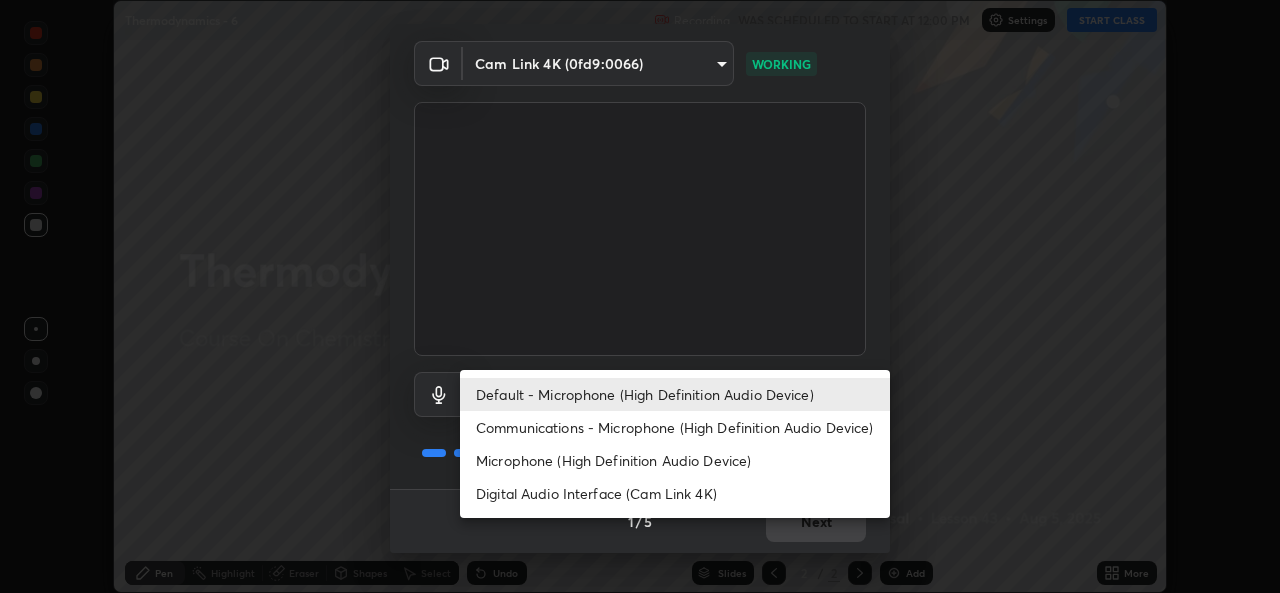 click on "Microphone (High Definition Audio Device)" at bounding box center (675, 460) 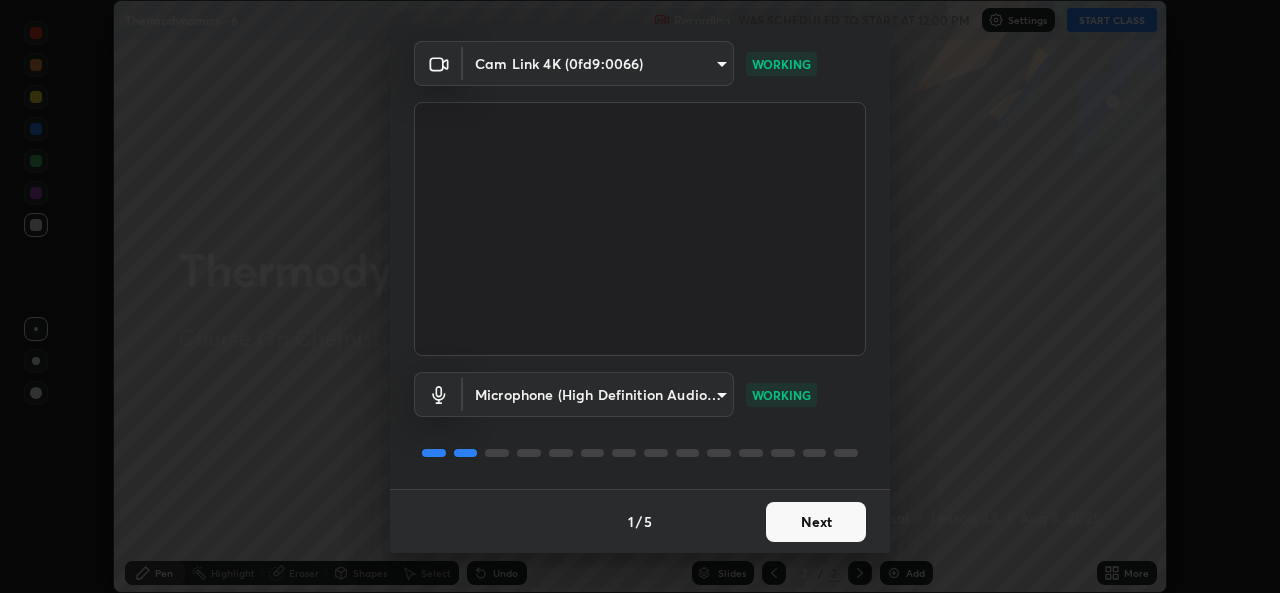 click on "Next" at bounding box center (816, 522) 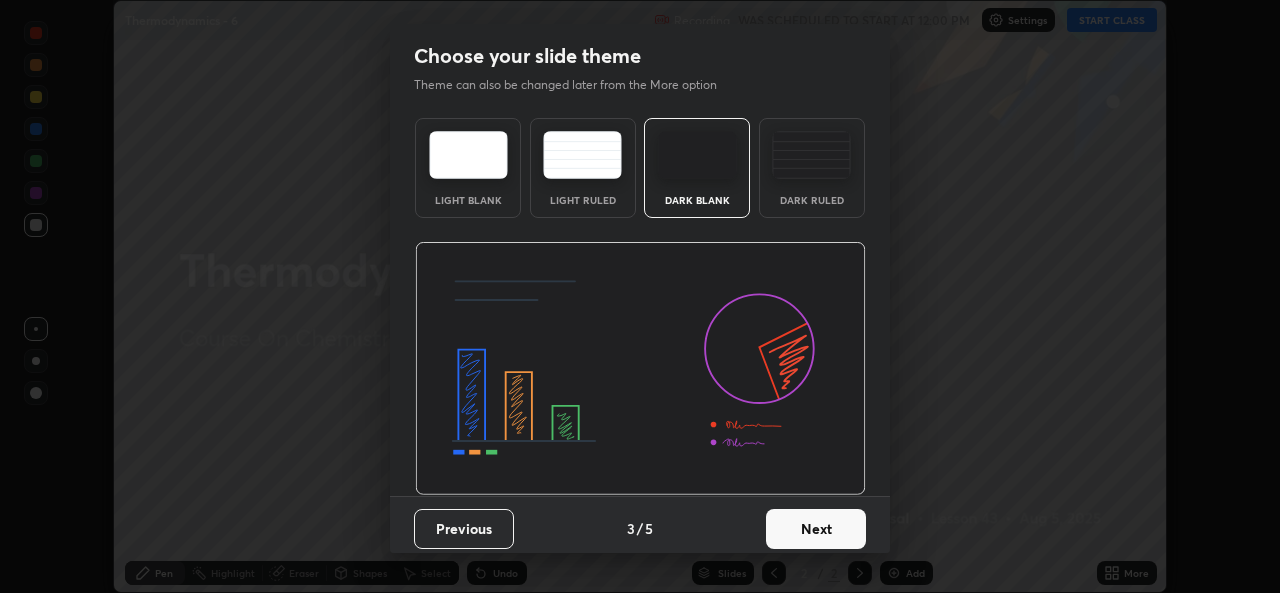 click on "Next" at bounding box center [816, 529] 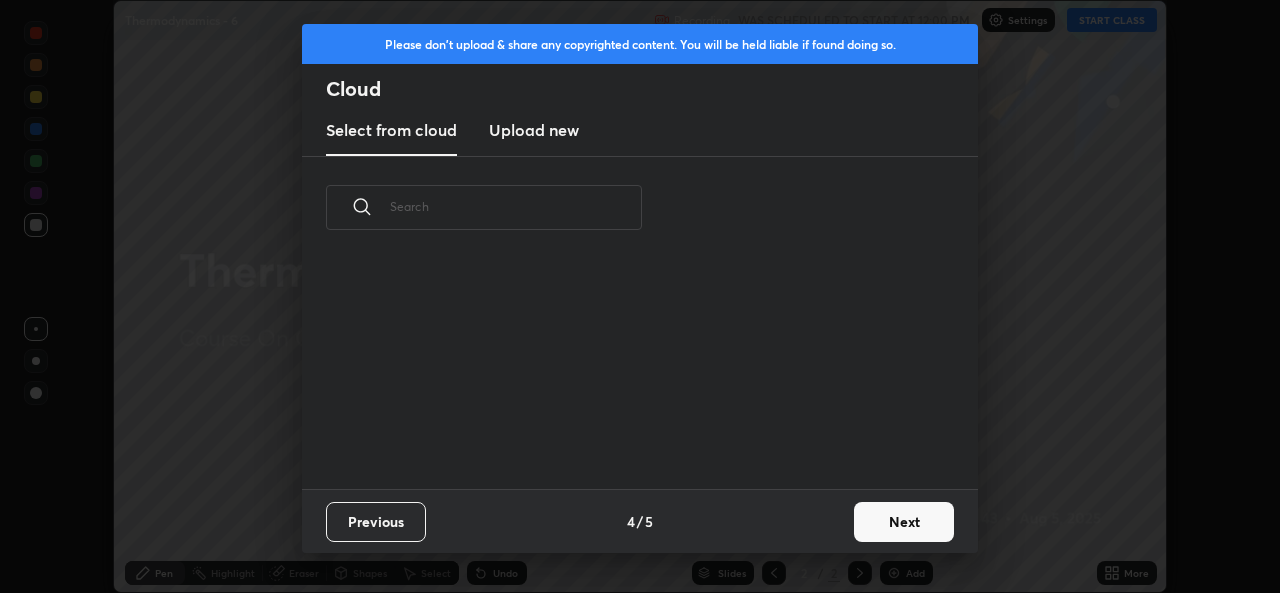 click on "Previous 4 / 5 Next" at bounding box center [640, 521] 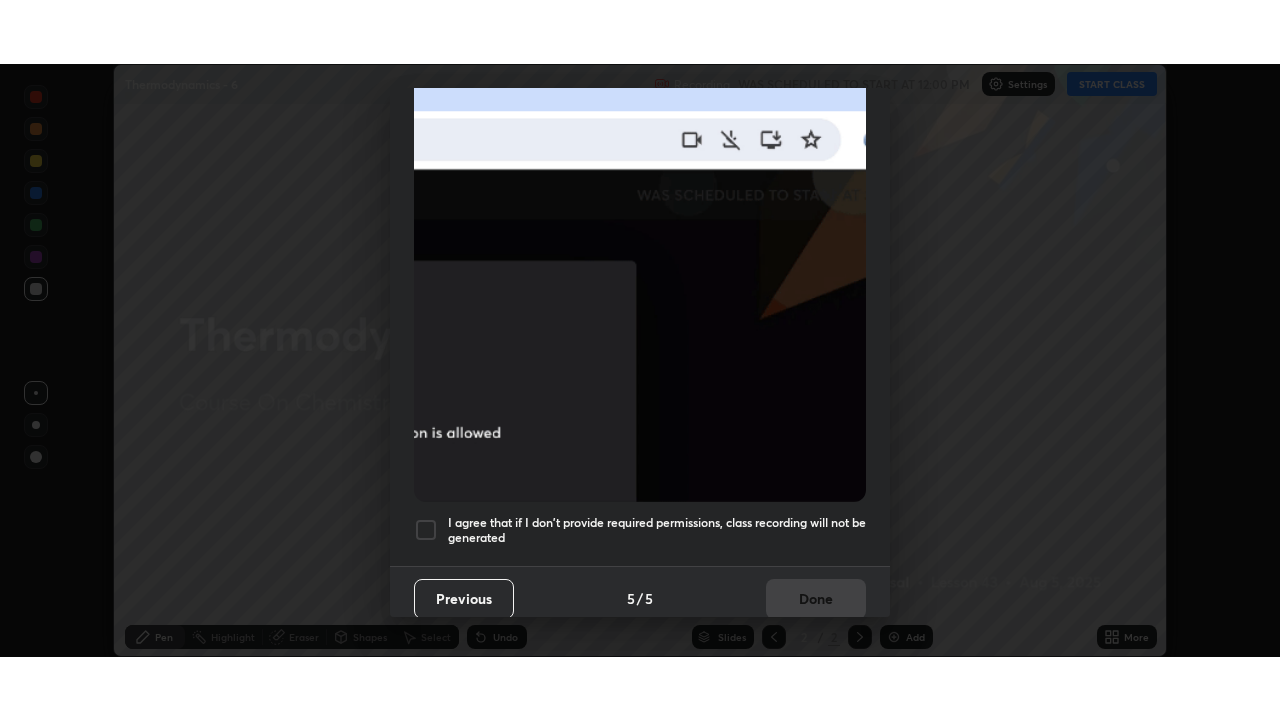 scroll, scrollTop: 471, scrollLeft: 0, axis: vertical 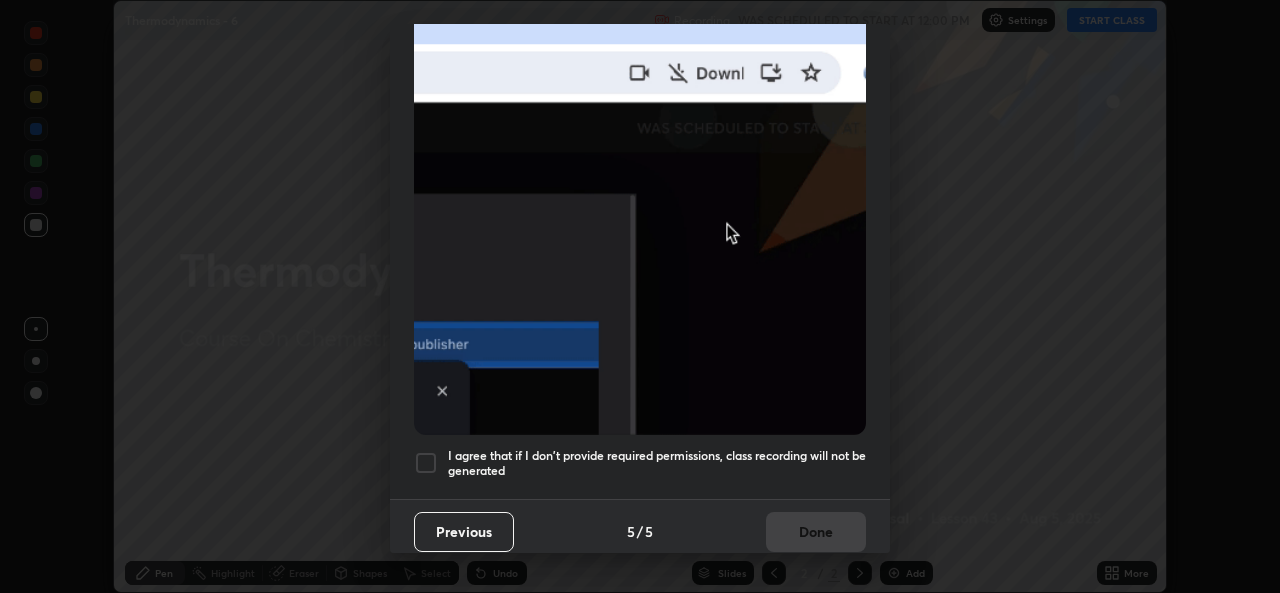 click on "I agree that if I don't provide required permissions, class recording will not be generated" at bounding box center (640, 463) 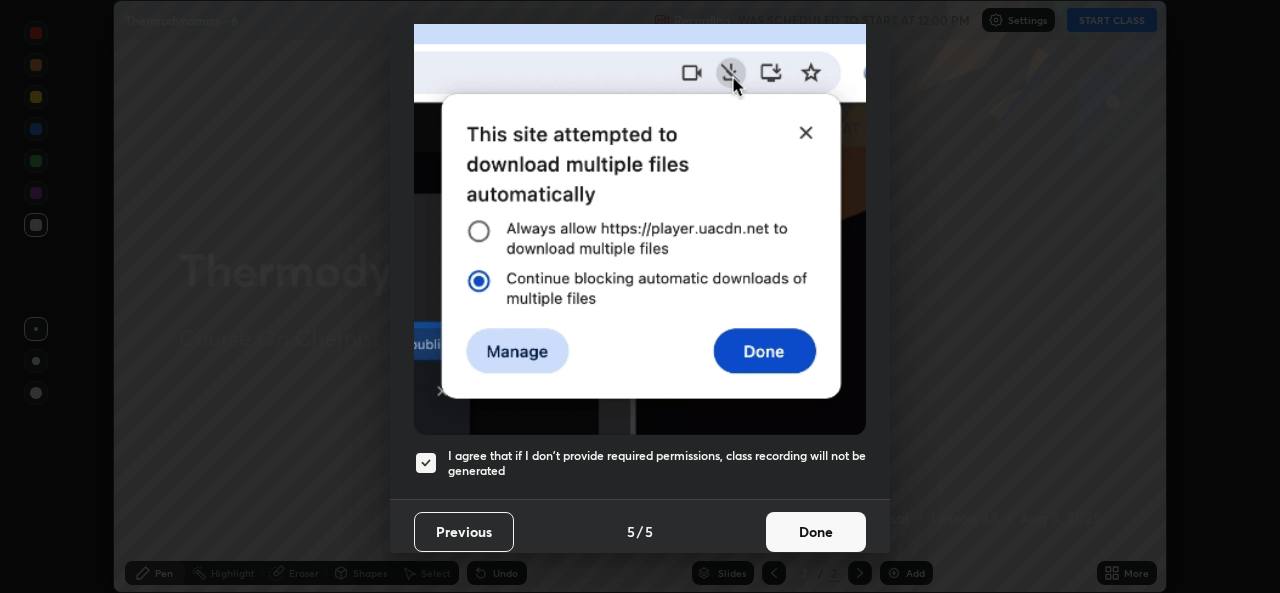 click on "Done" at bounding box center (816, 532) 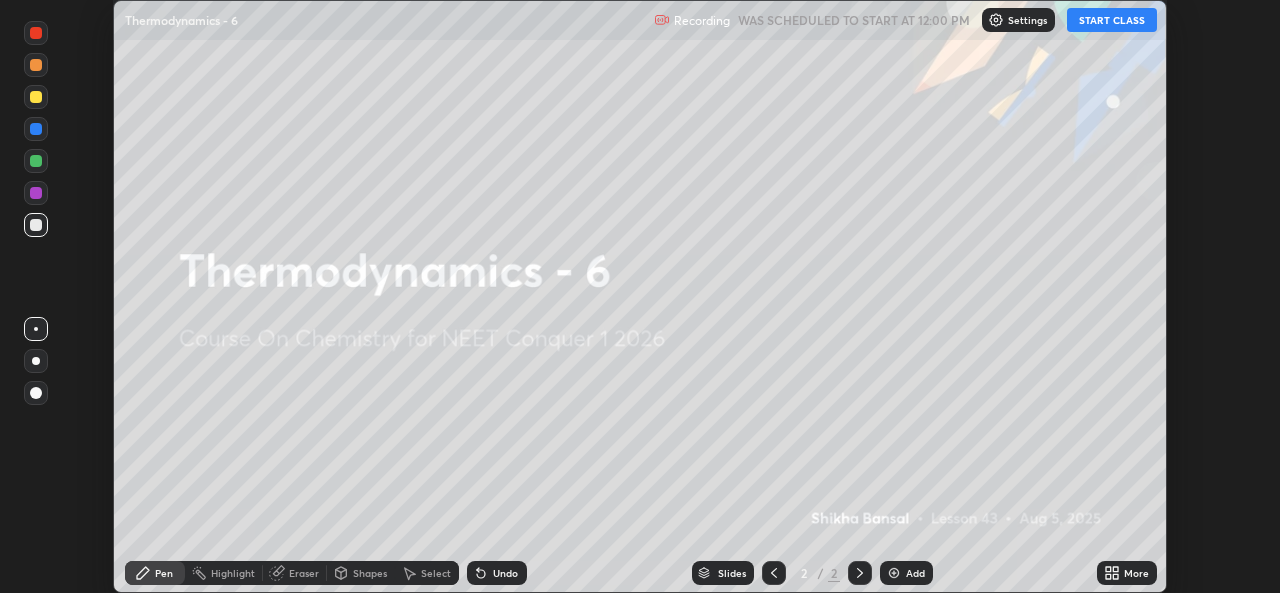 click on "START CLASS" at bounding box center [1112, 20] 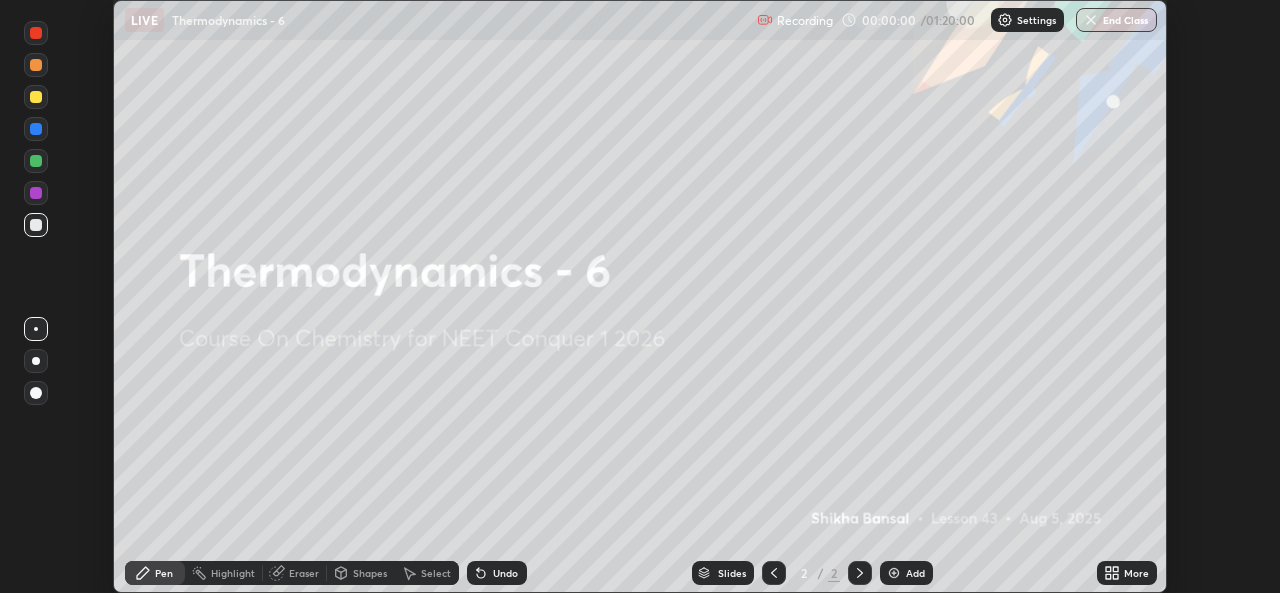 click on "More" at bounding box center [1136, 573] 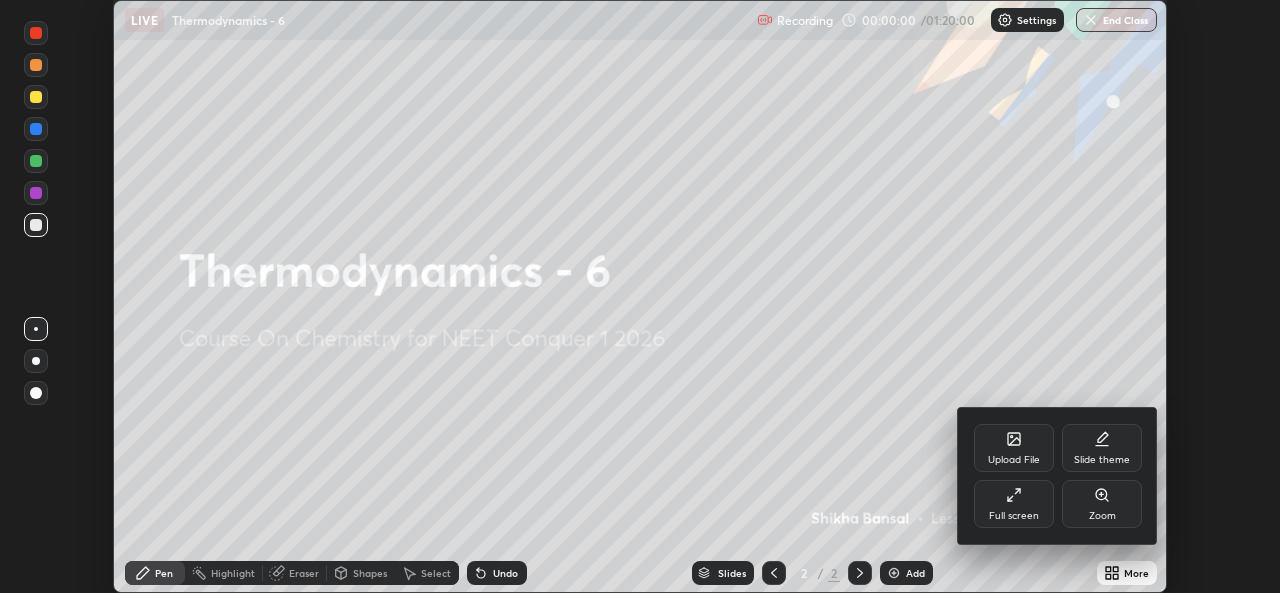 click on "Full screen" at bounding box center [1014, 504] 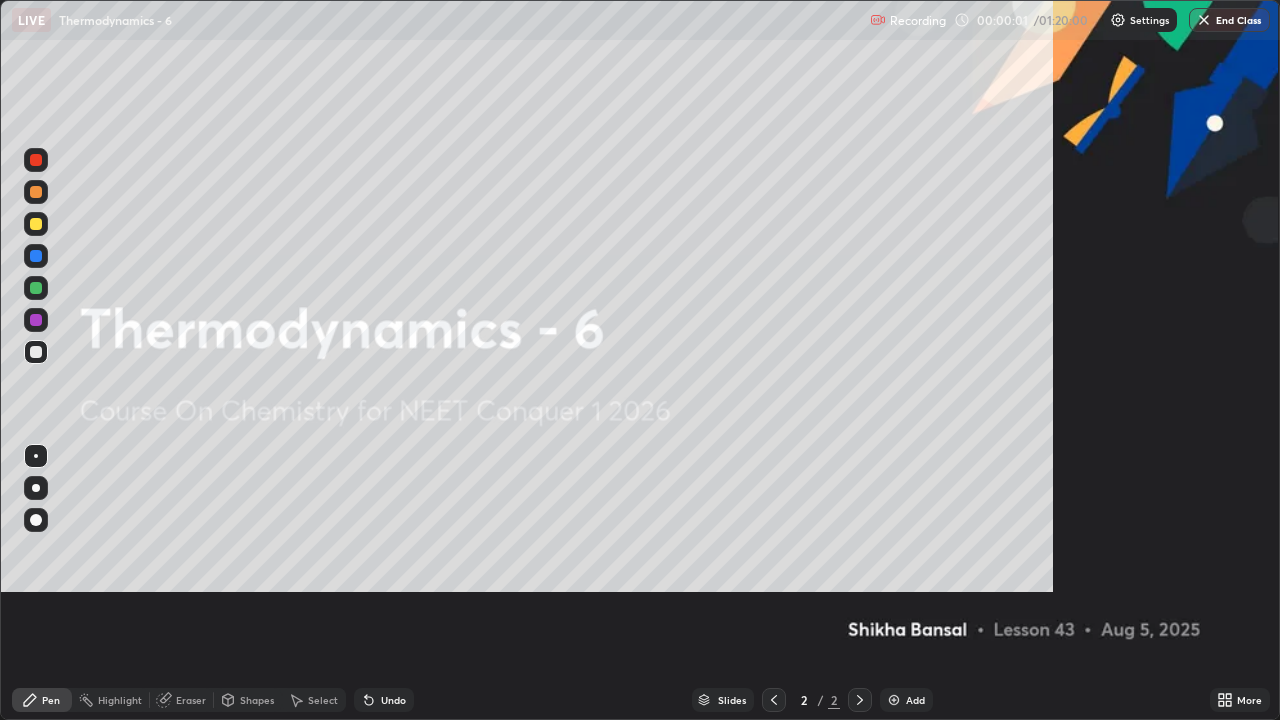 scroll, scrollTop: 99280, scrollLeft: 98720, axis: both 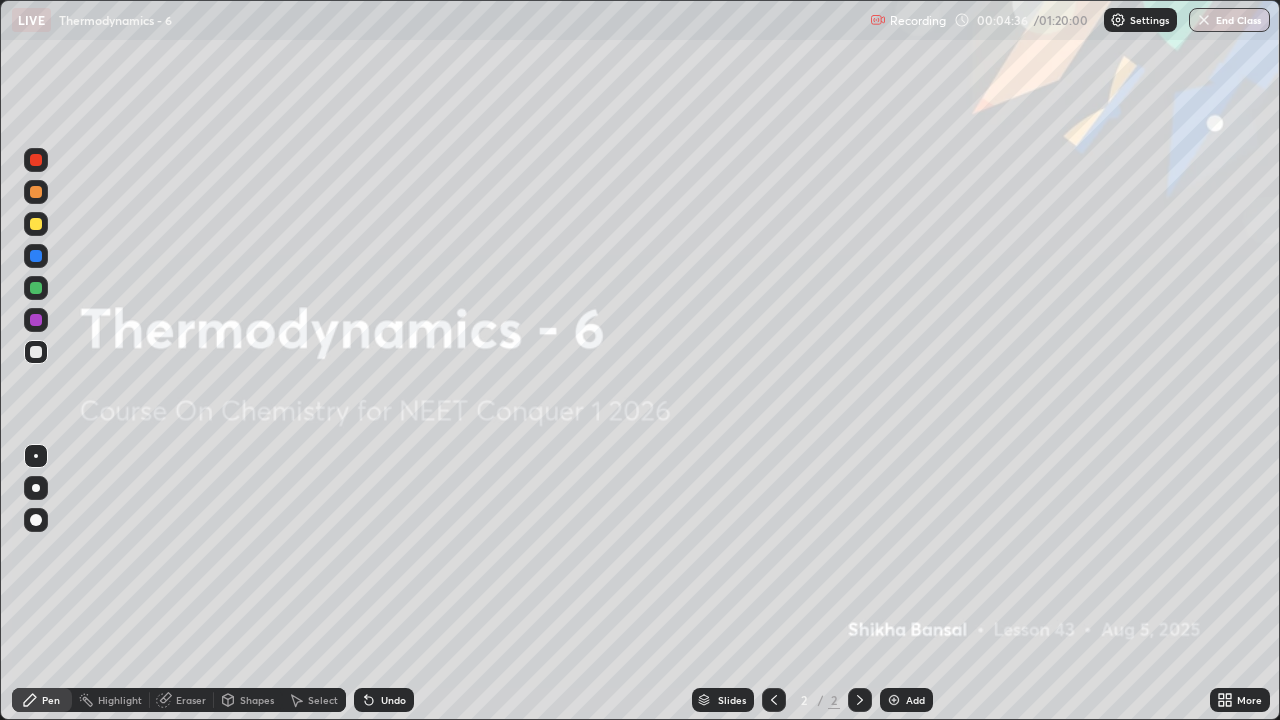 click at bounding box center (36, 224) 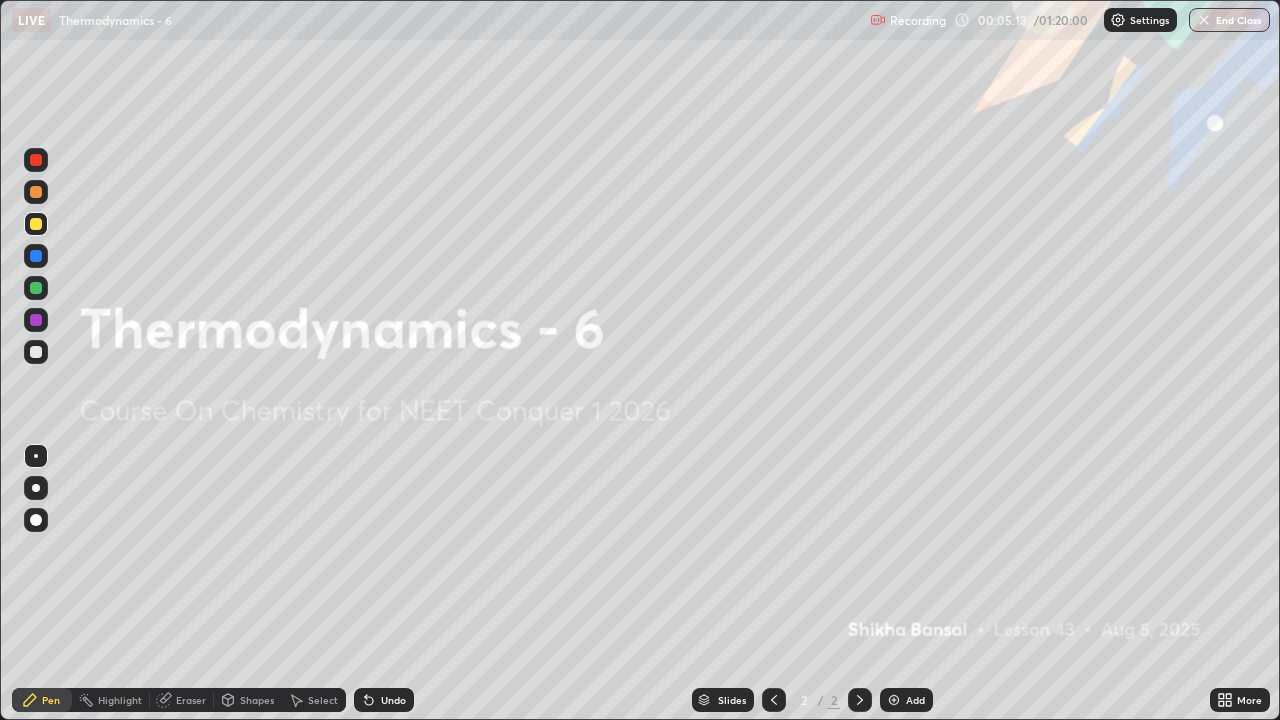 click on "Add" at bounding box center [915, 700] 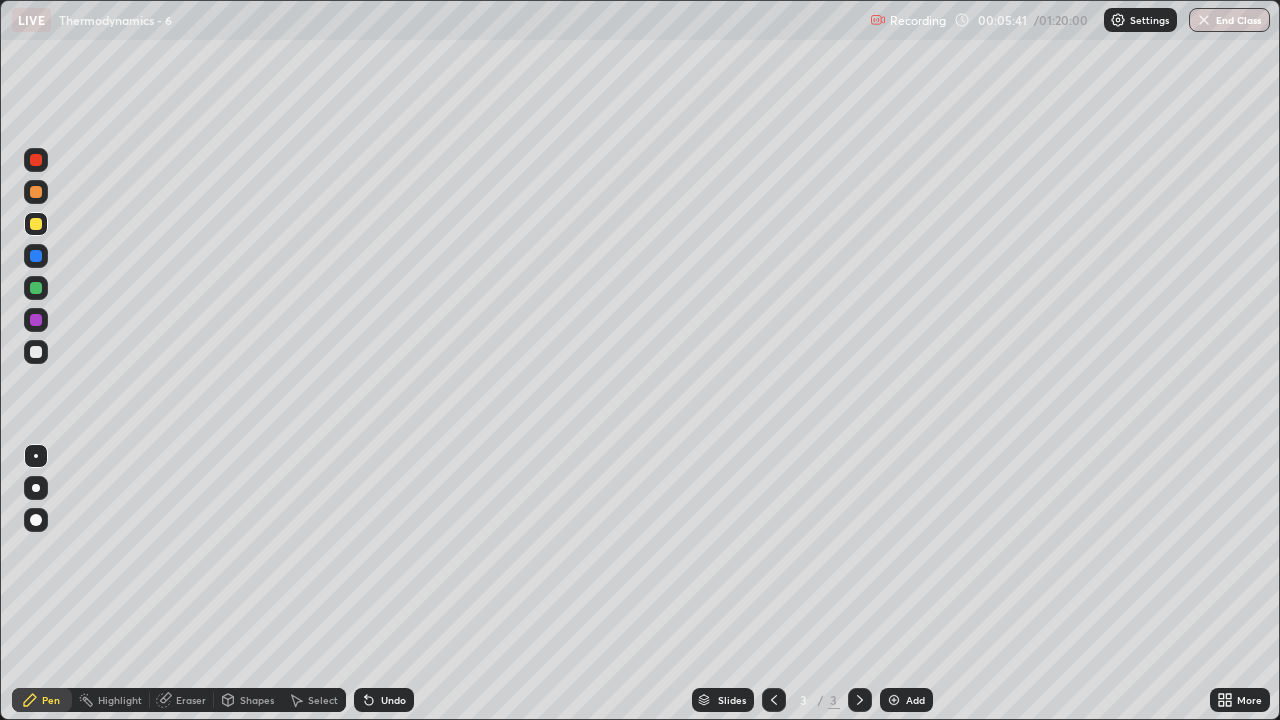 click at bounding box center [36, 352] 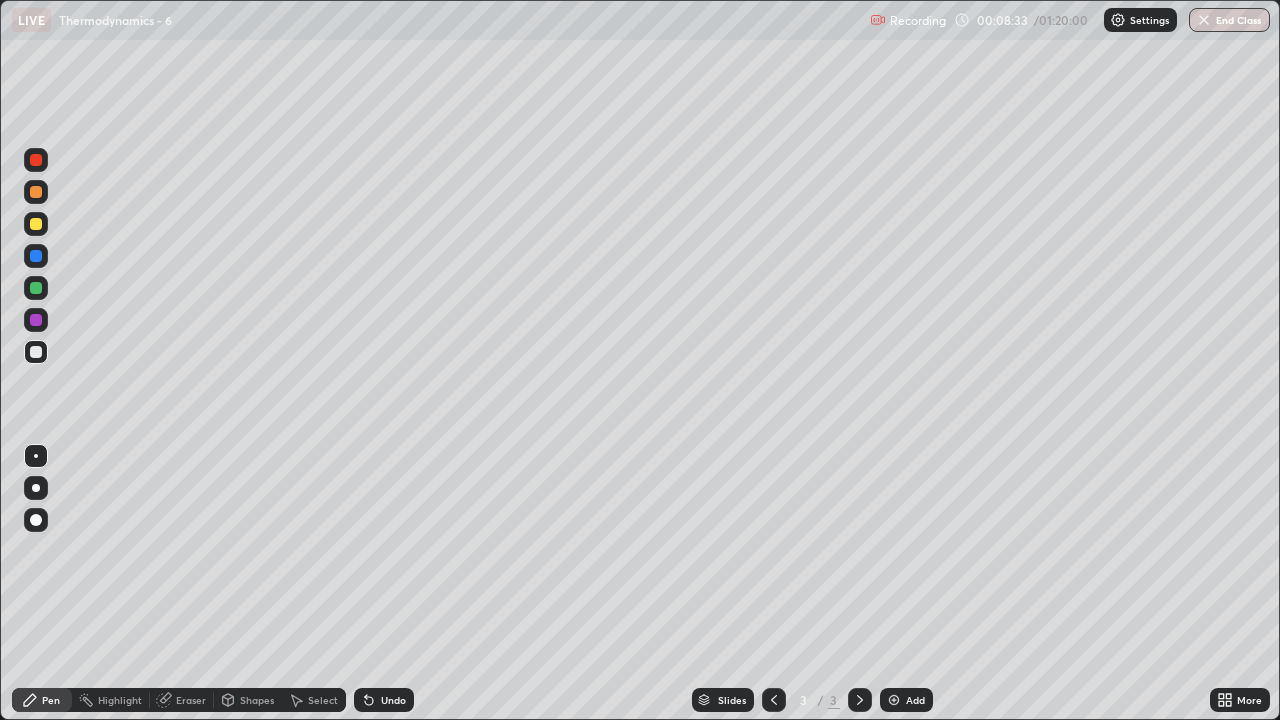 click at bounding box center [36, 352] 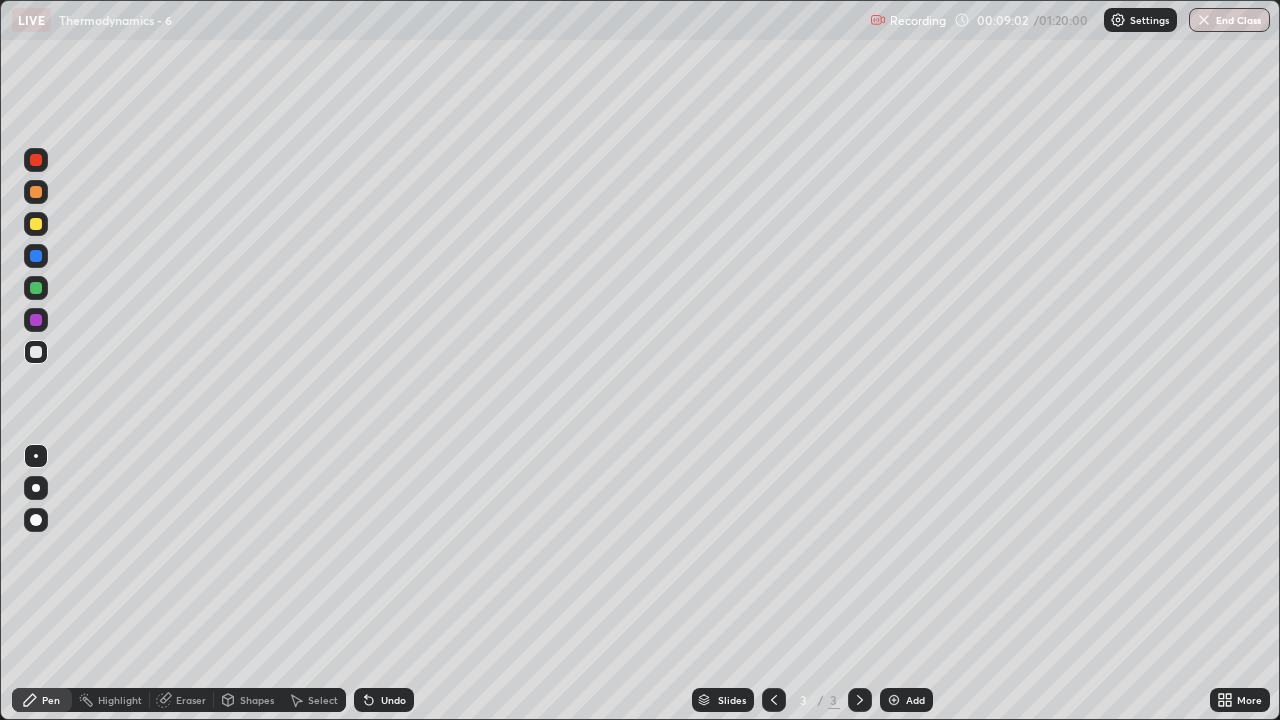 click on "Undo" at bounding box center (393, 700) 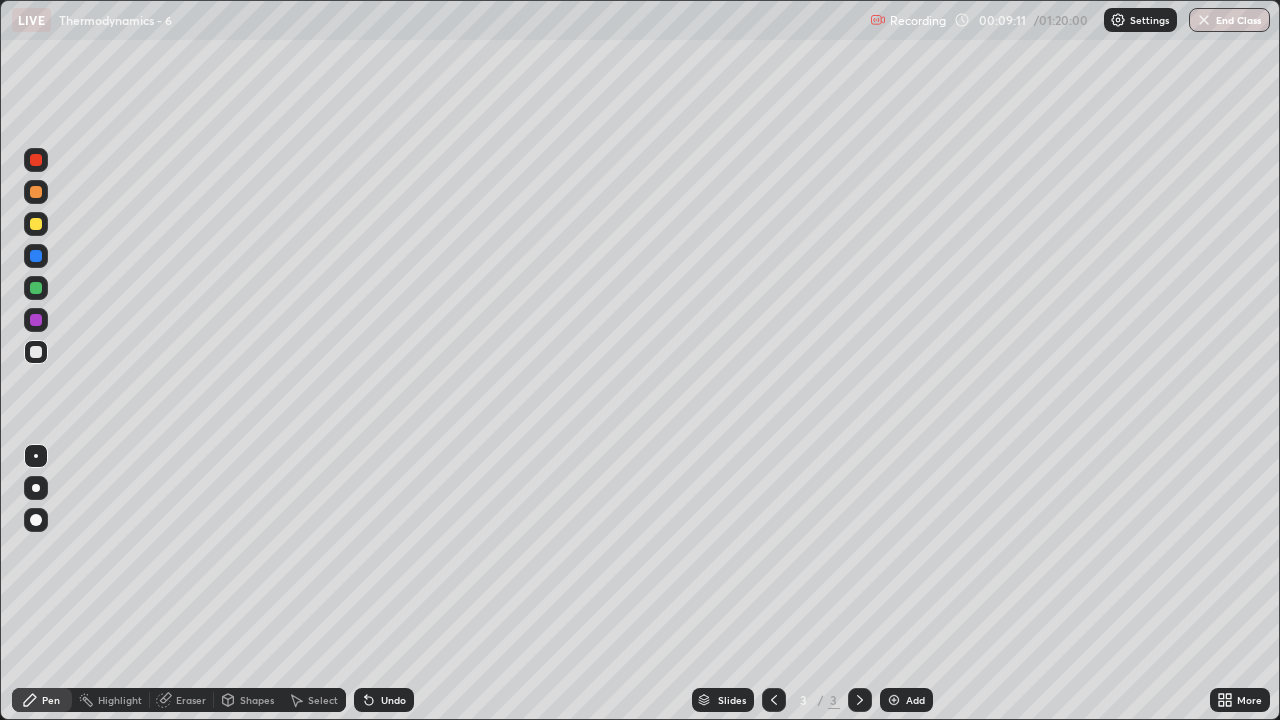 click on "Undo" at bounding box center (384, 700) 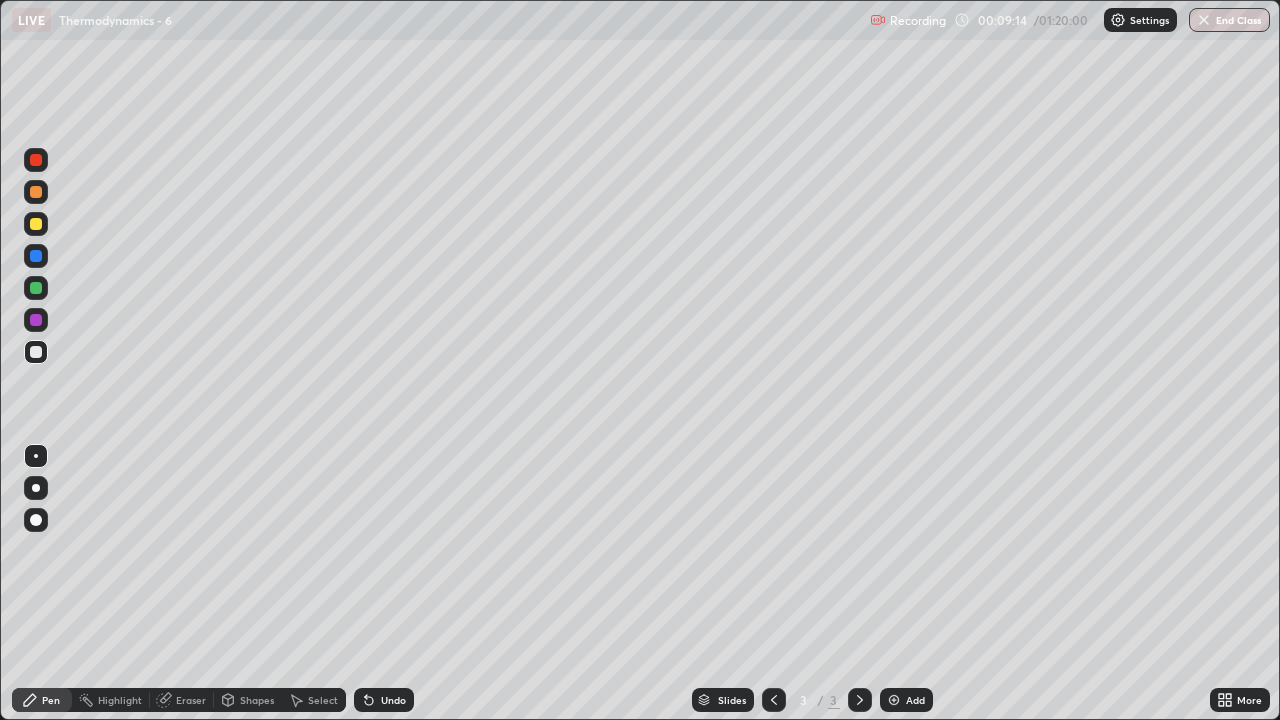 click 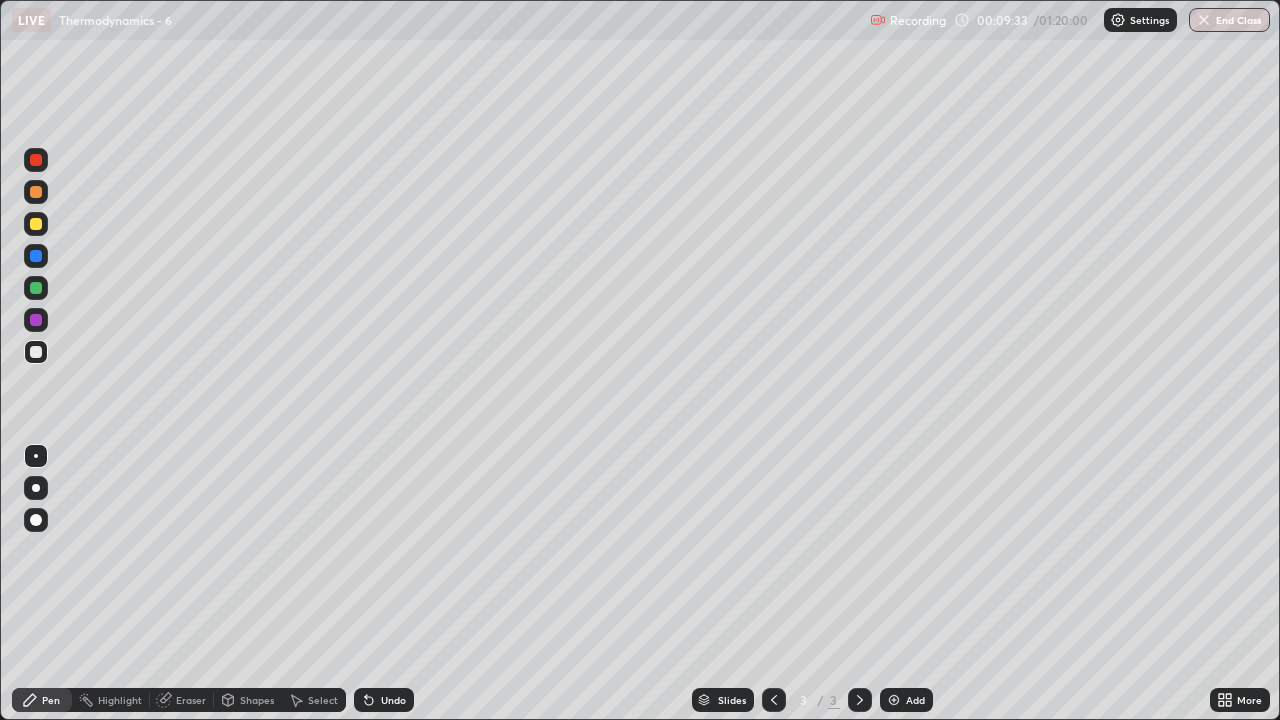 click at bounding box center [36, 224] 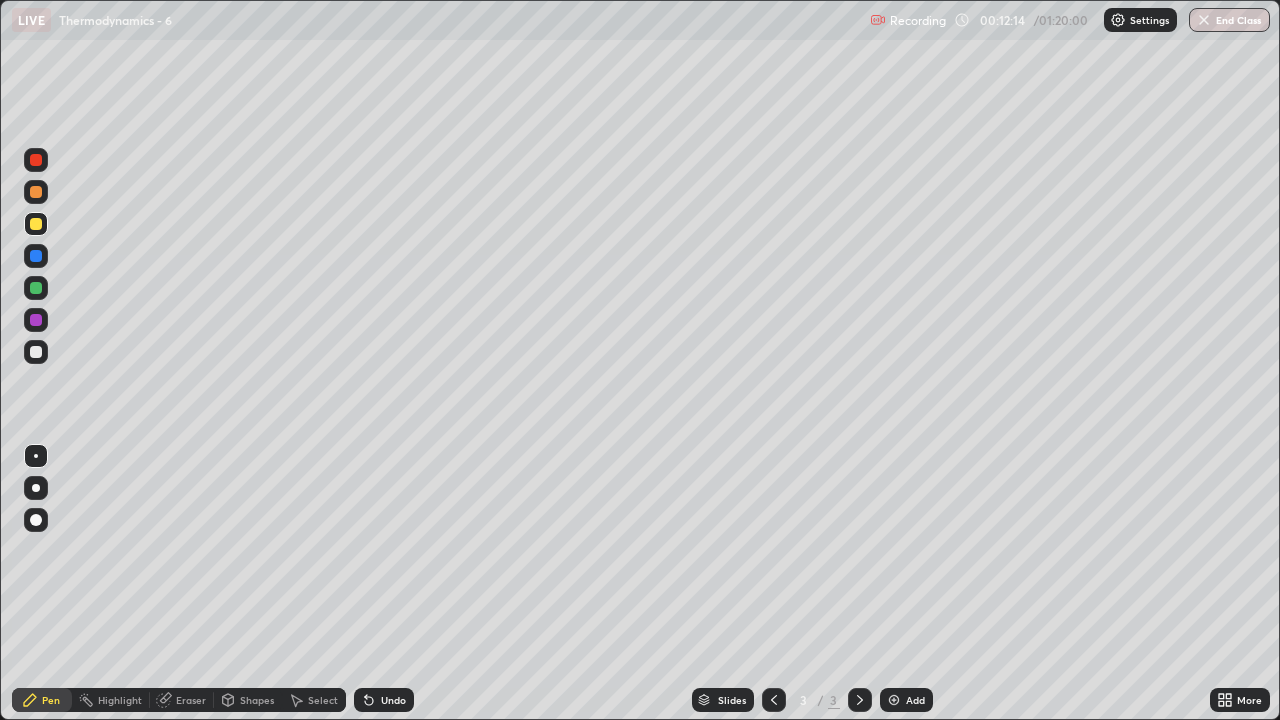 click on "Add" at bounding box center (906, 700) 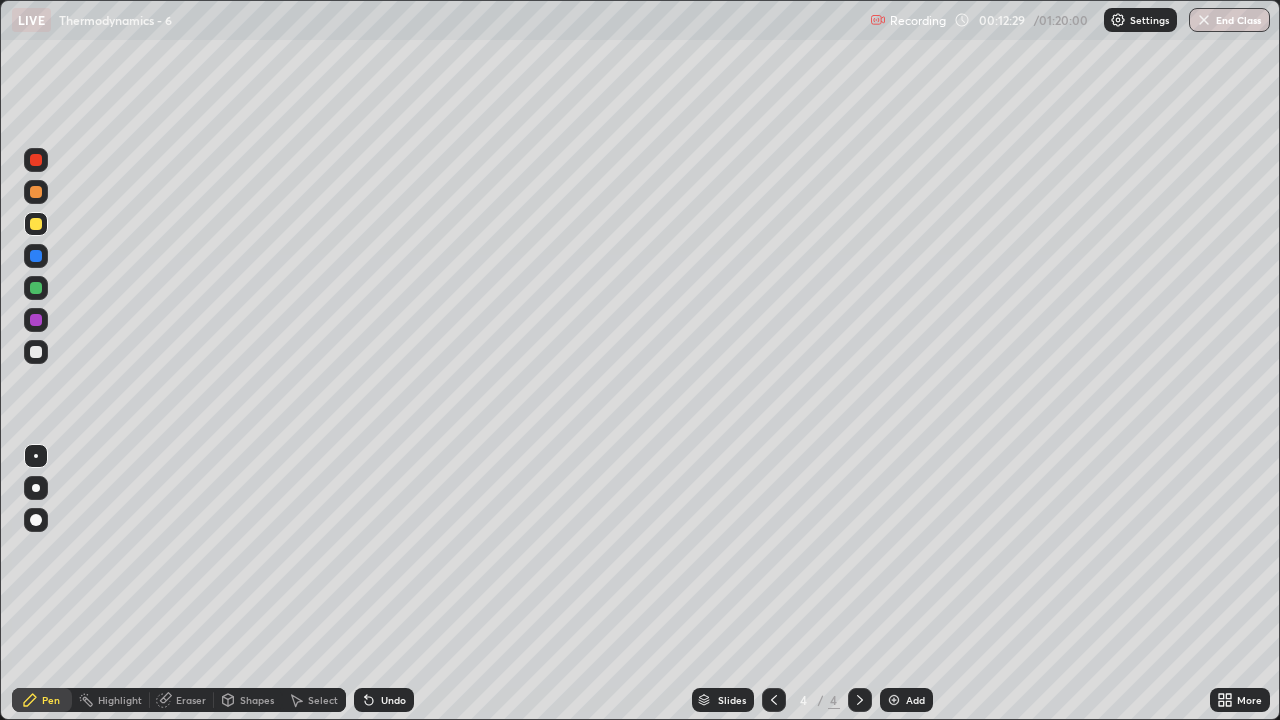click at bounding box center (36, 352) 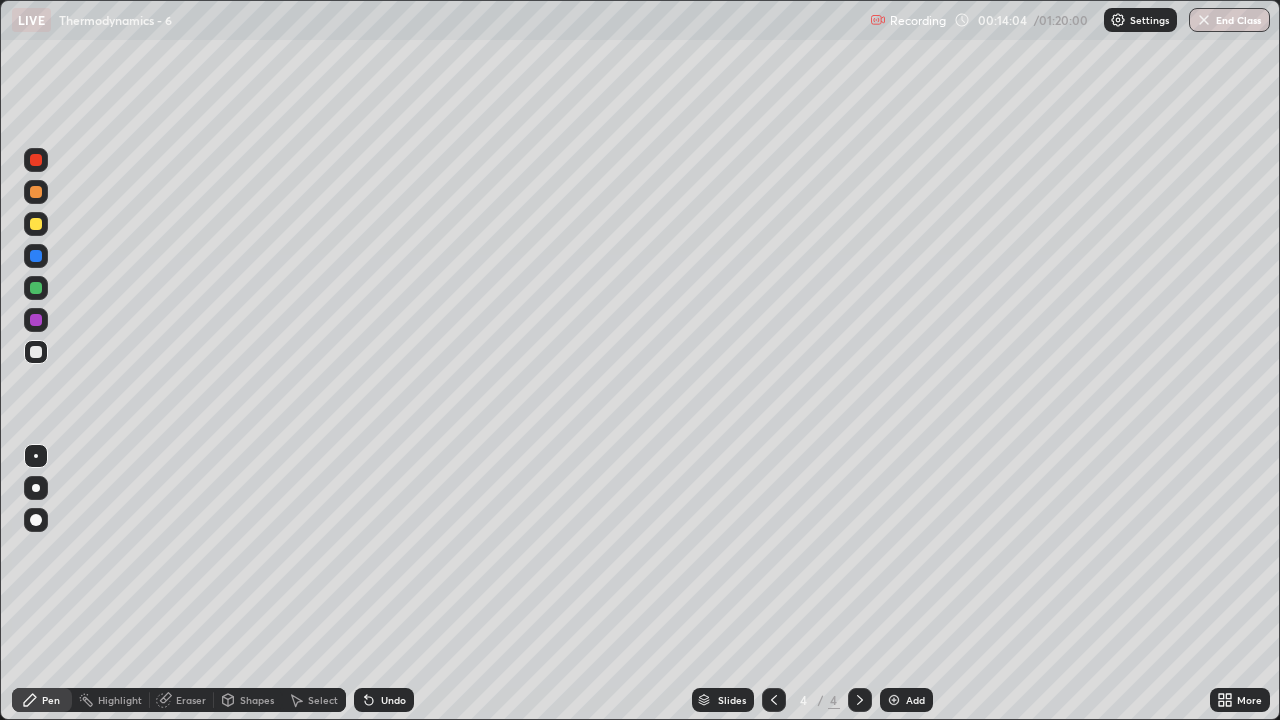 click at bounding box center [36, 224] 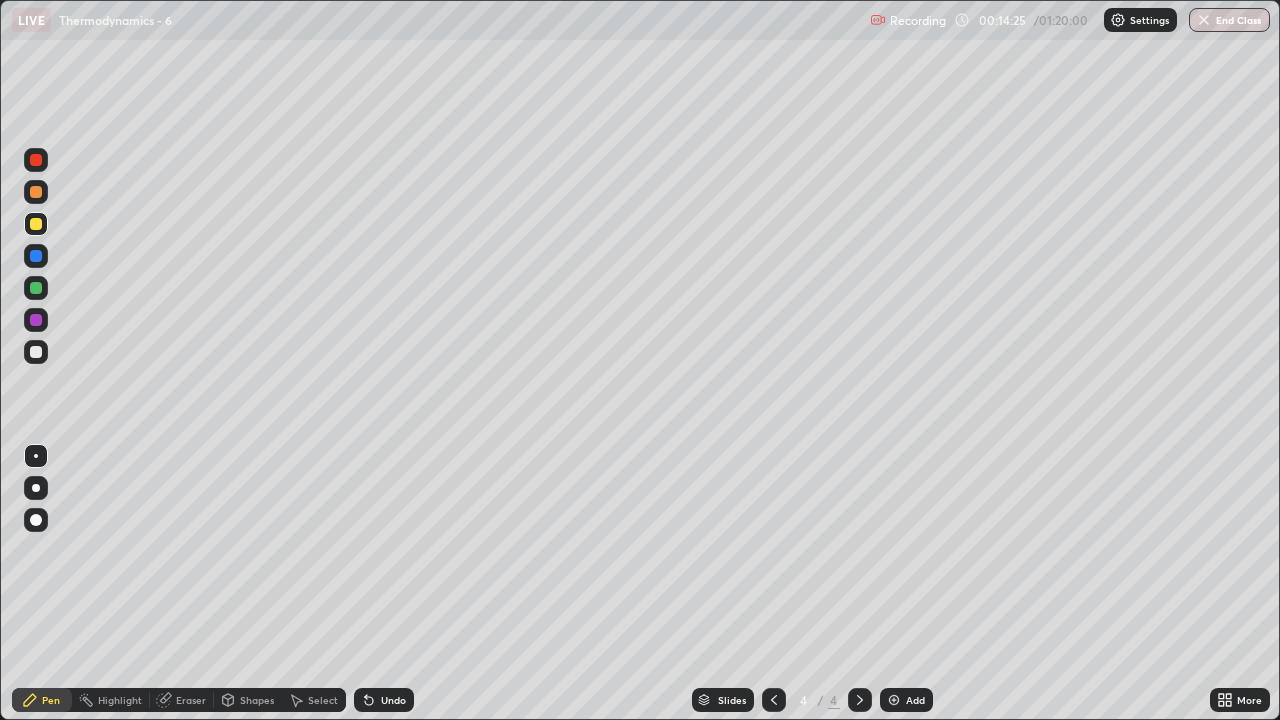 click at bounding box center (36, 352) 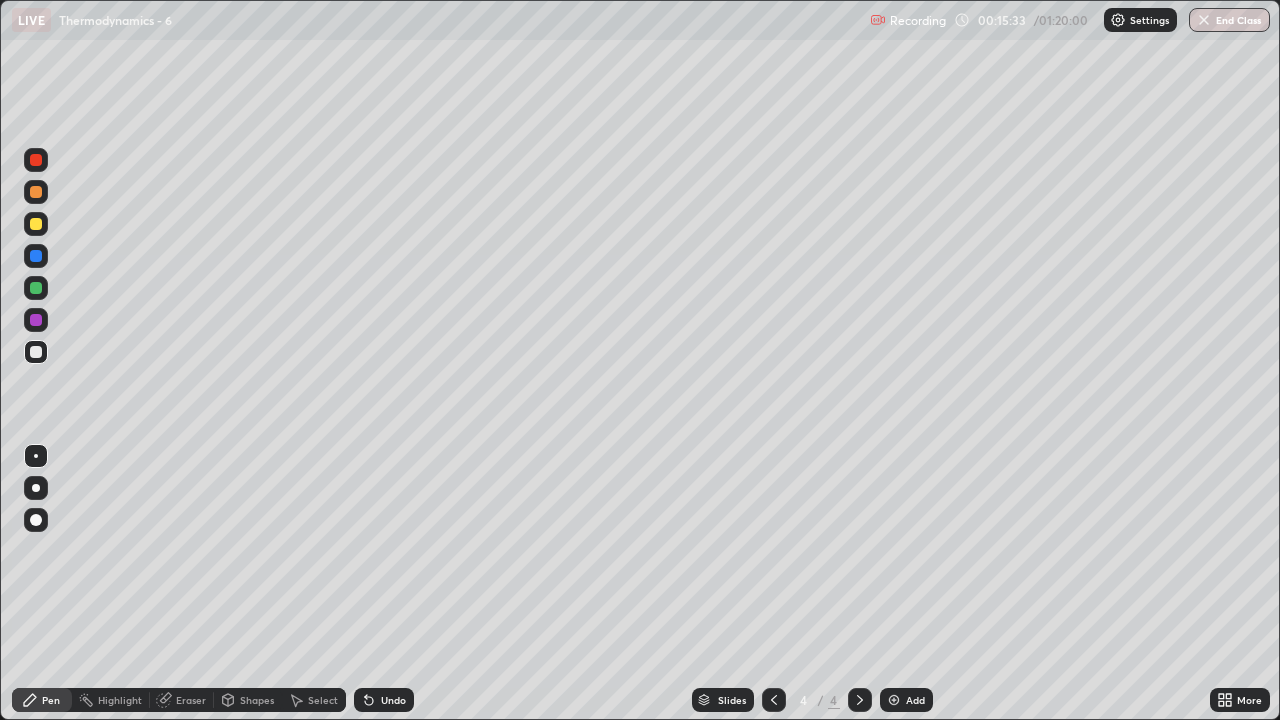 click on "Undo" at bounding box center (393, 700) 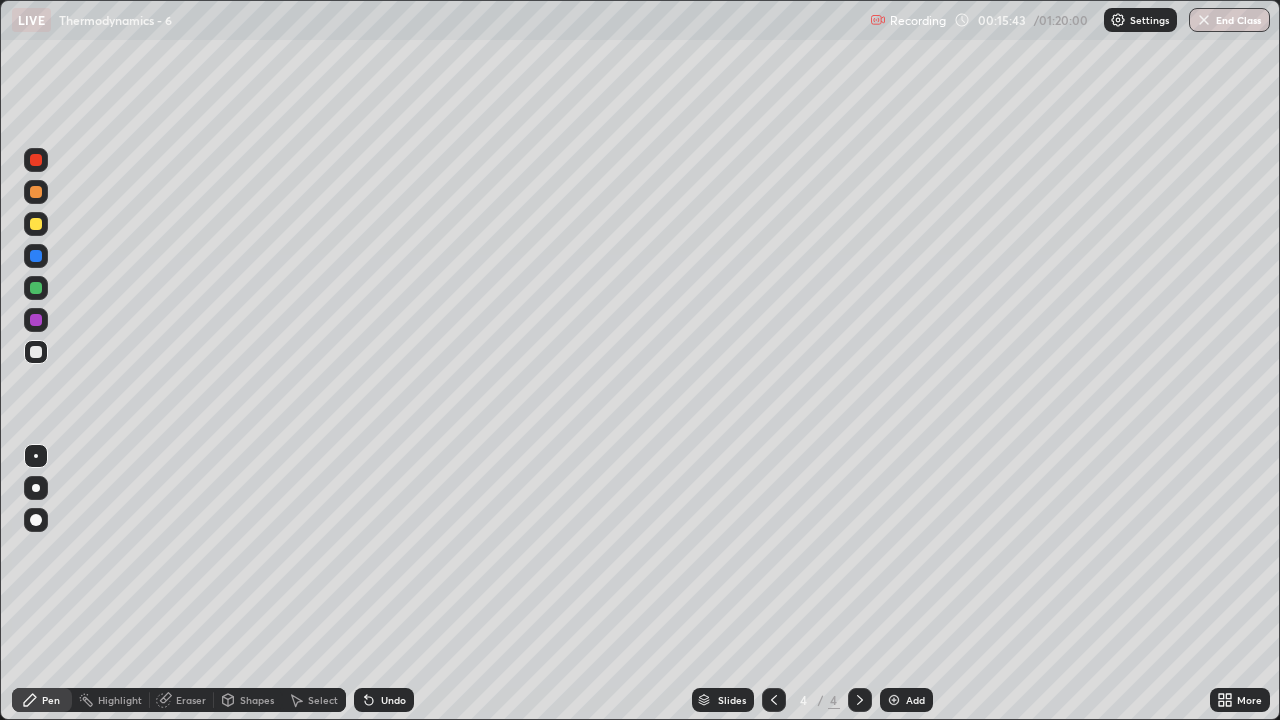click at bounding box center [36, 224] 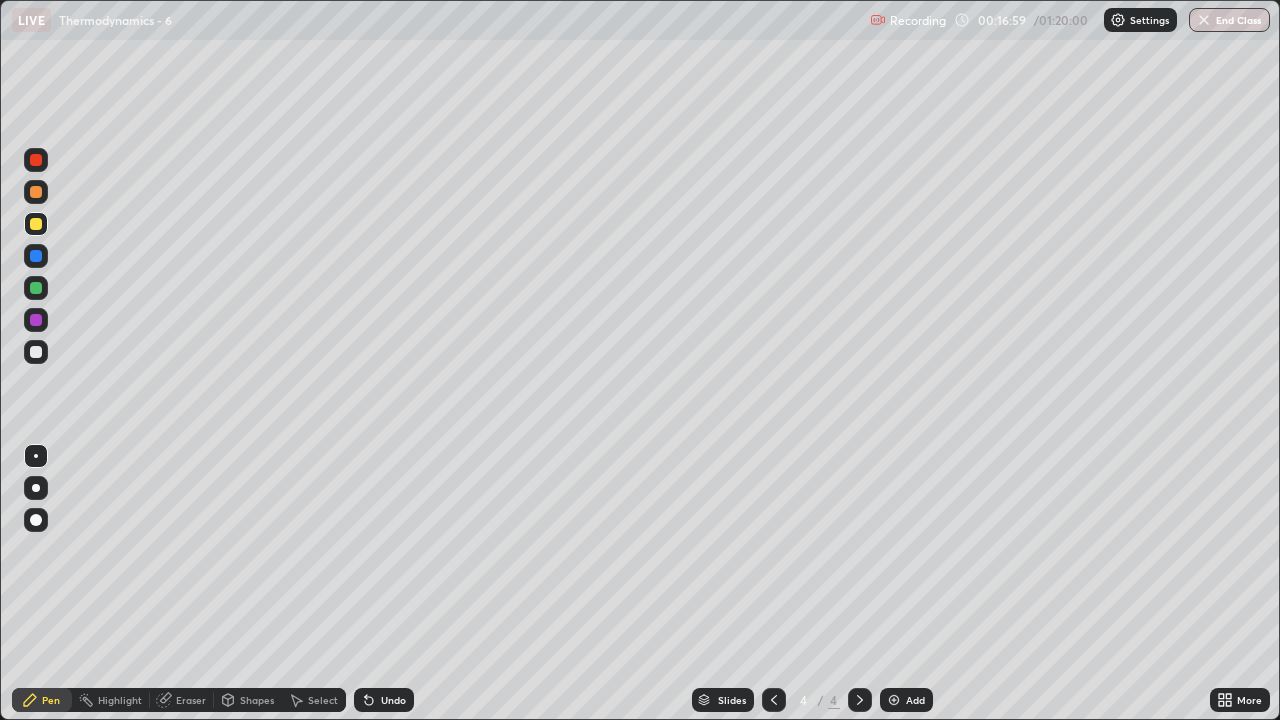 click at bounding box center (894, 700) 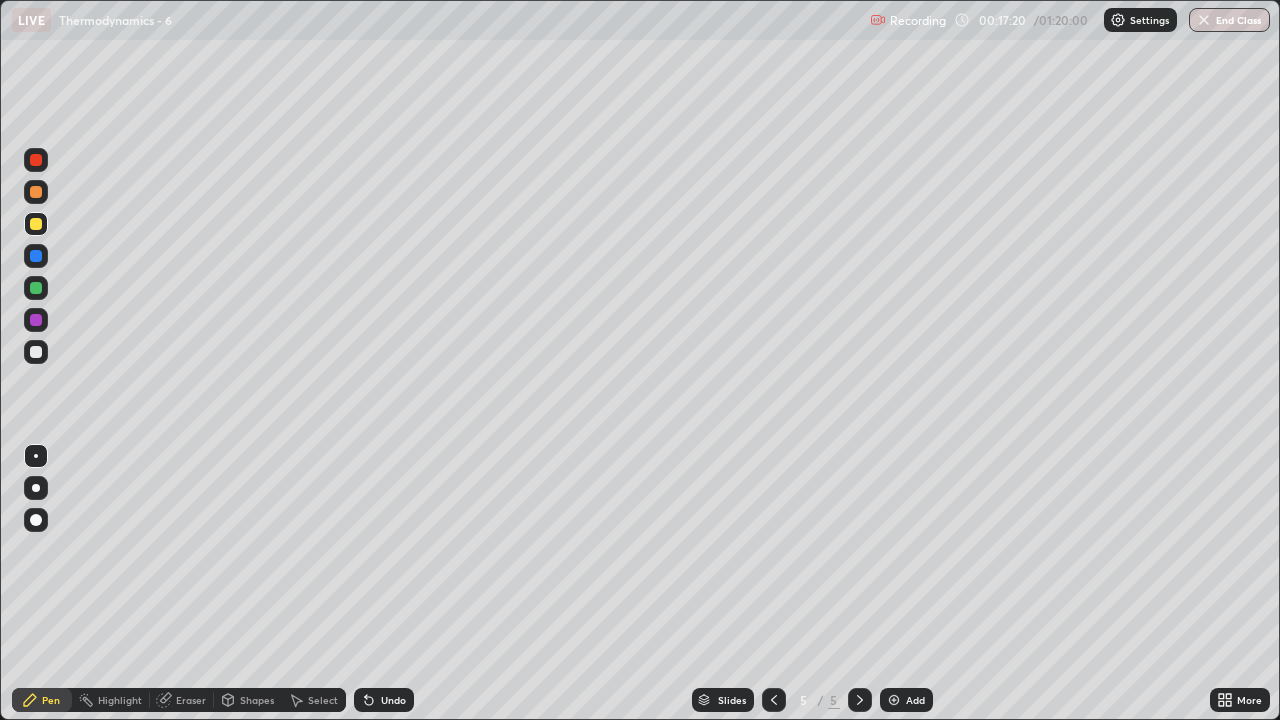 click at bounding box center [36, 352] 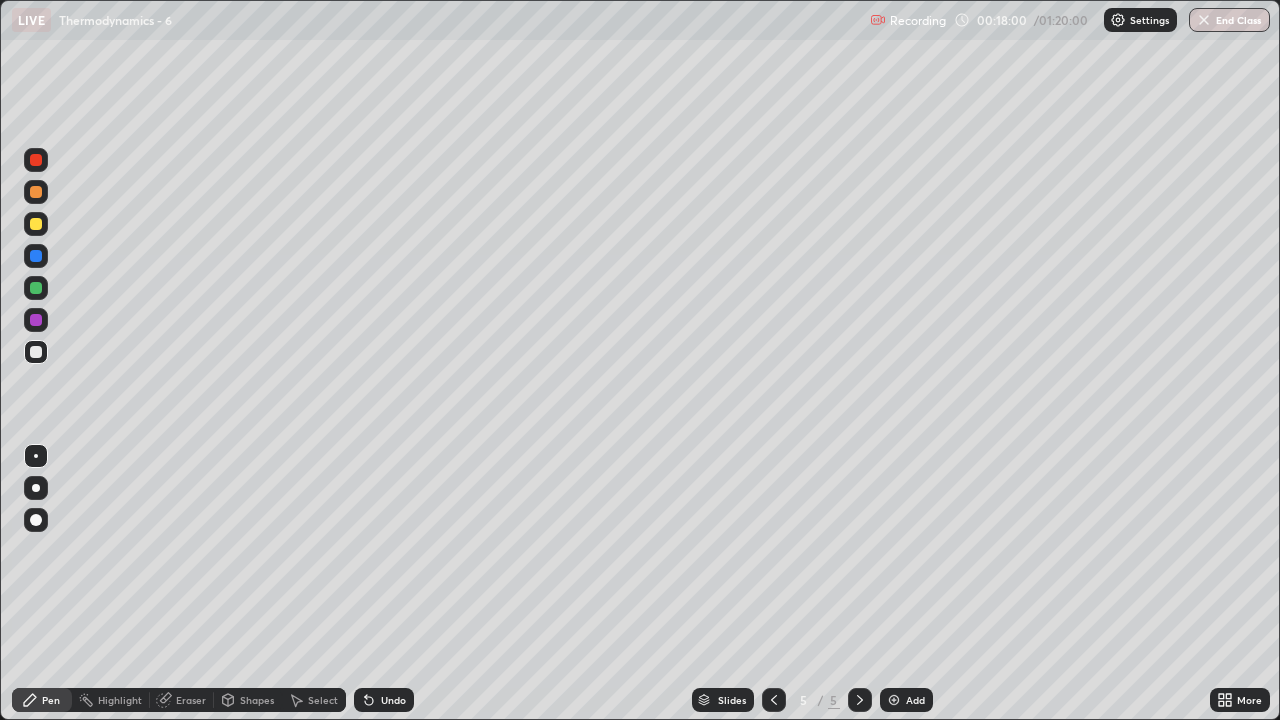 click at bounding box center (36, 288) 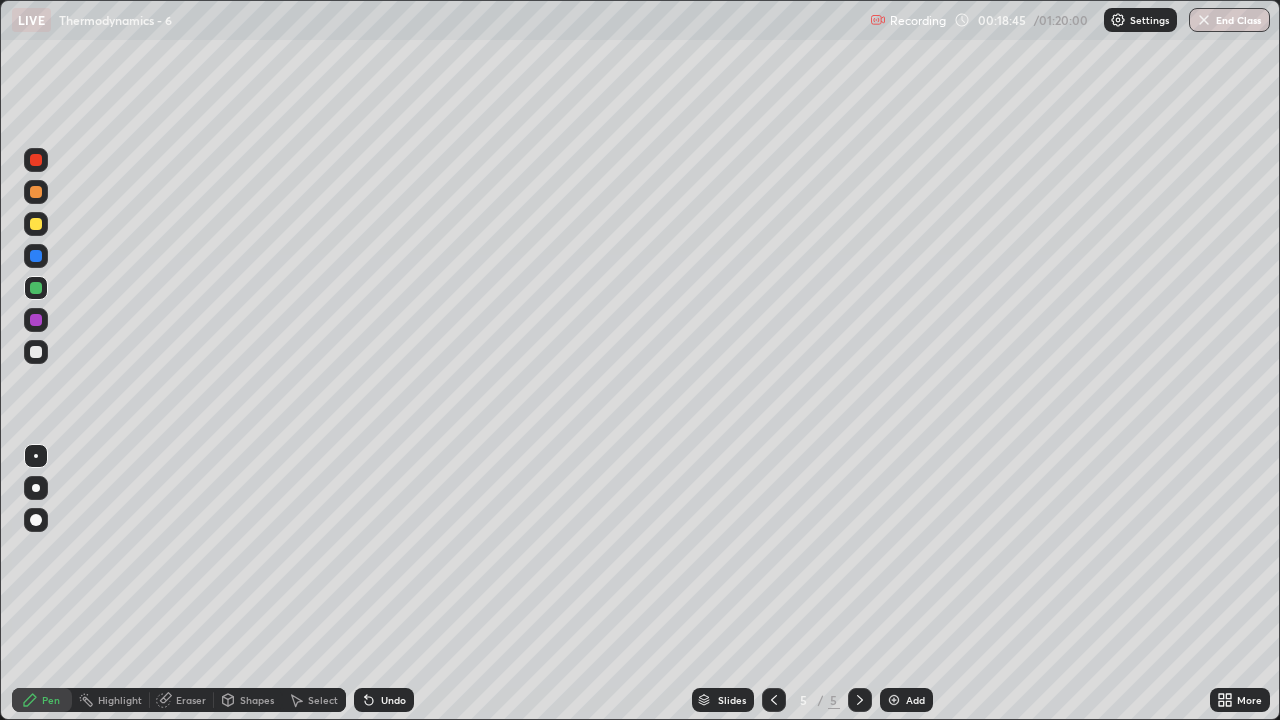 click on "Undo" at bounding box center (393, 700) 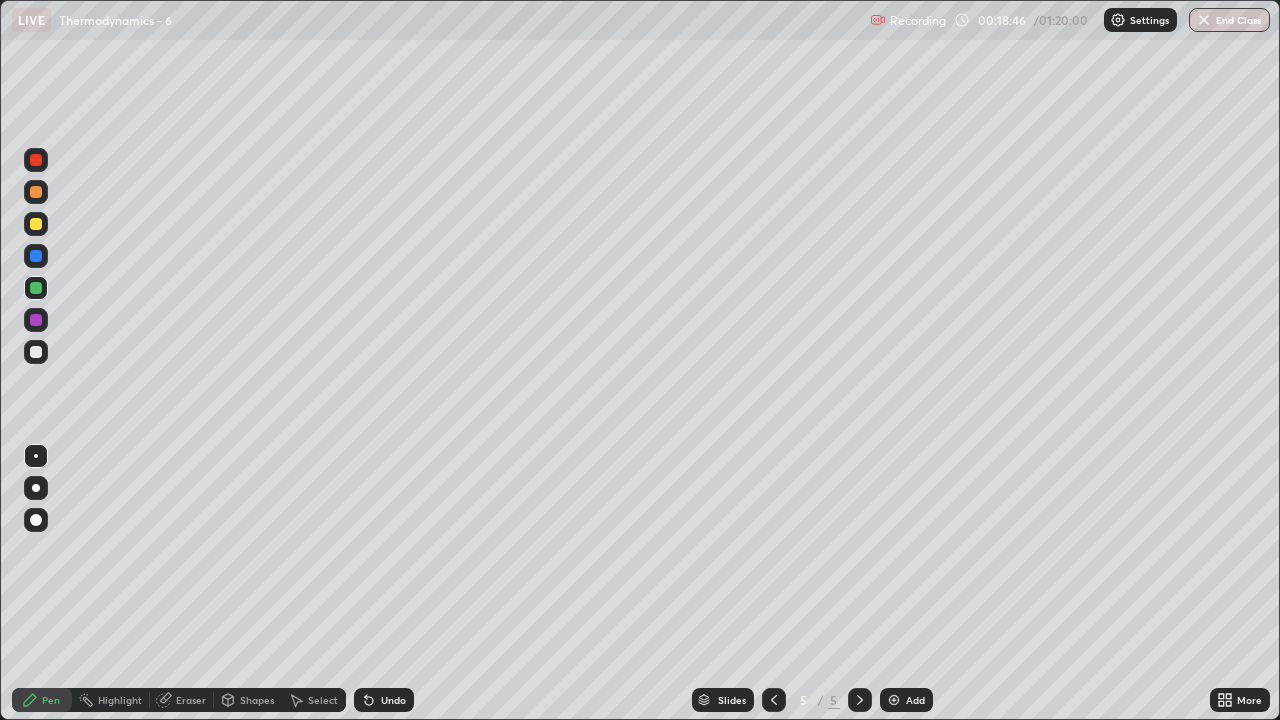 click on "Undo" at bounding box center (393, 700) 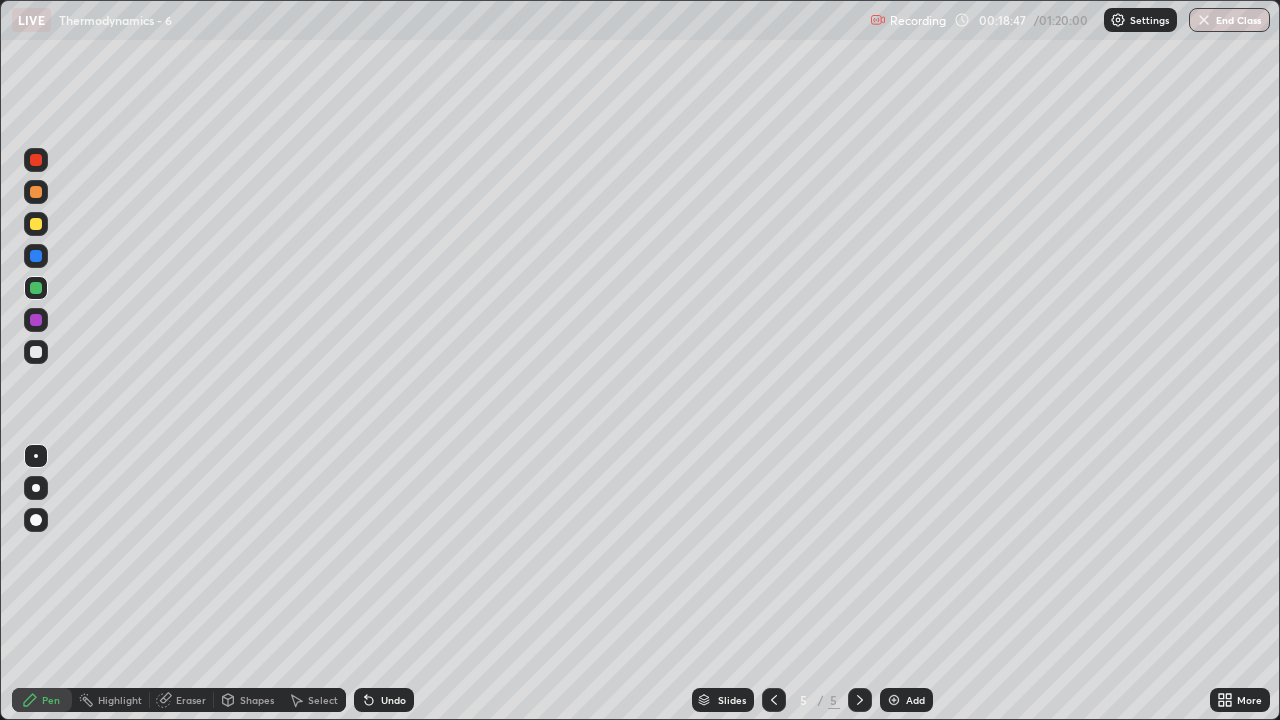 click on "Undo" at bounding box center [384, 700] 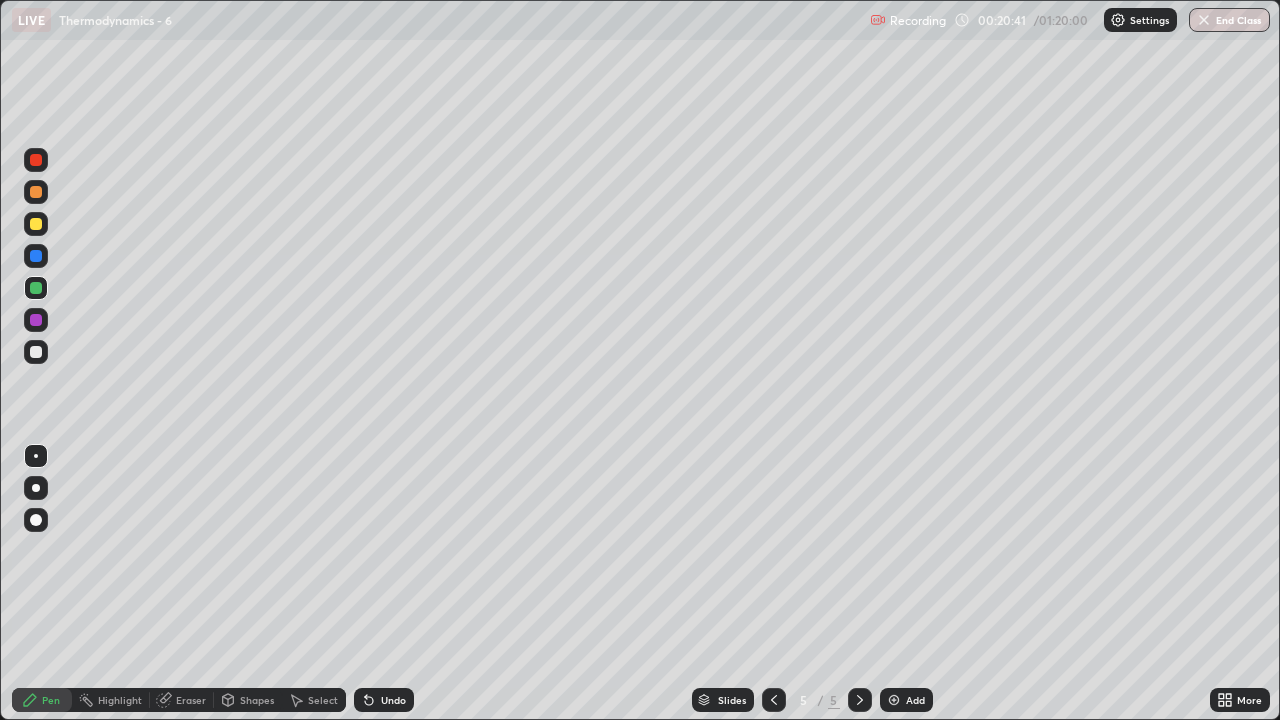 click on "Add" at bounding box center (906, 700) 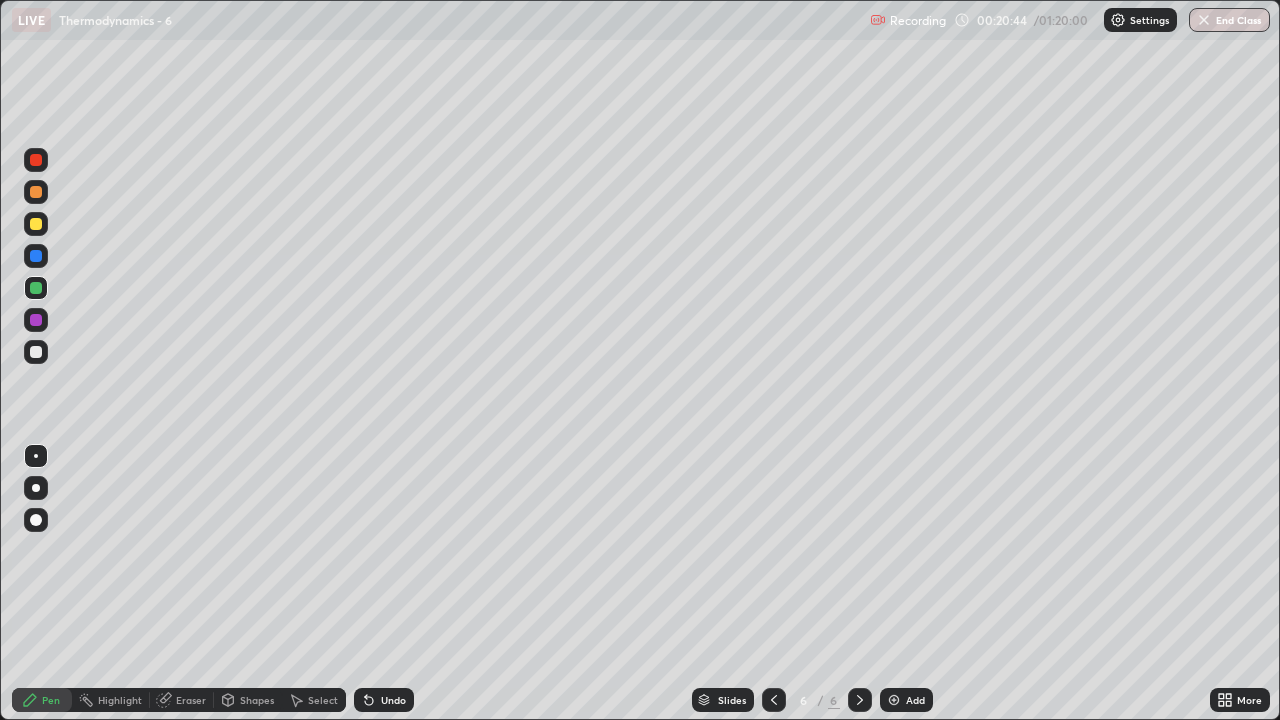 click at bounding box center (36, 224) 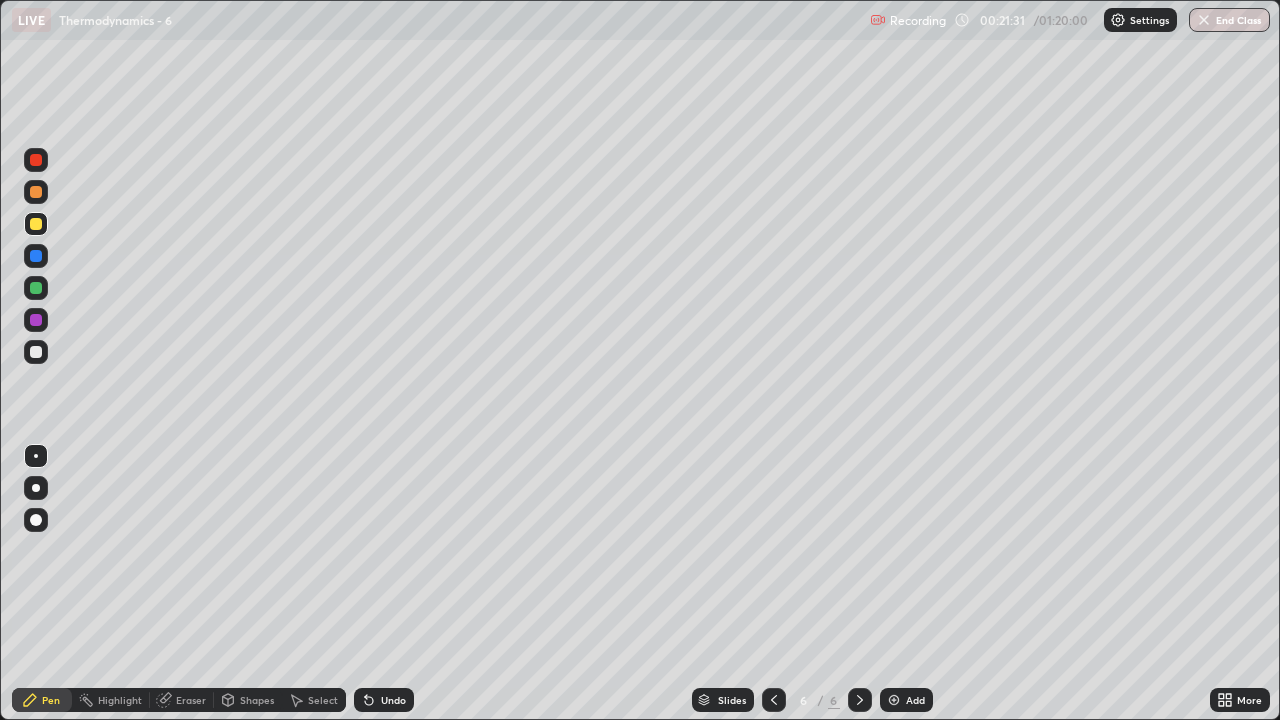 click at bounding box center [36, 352] 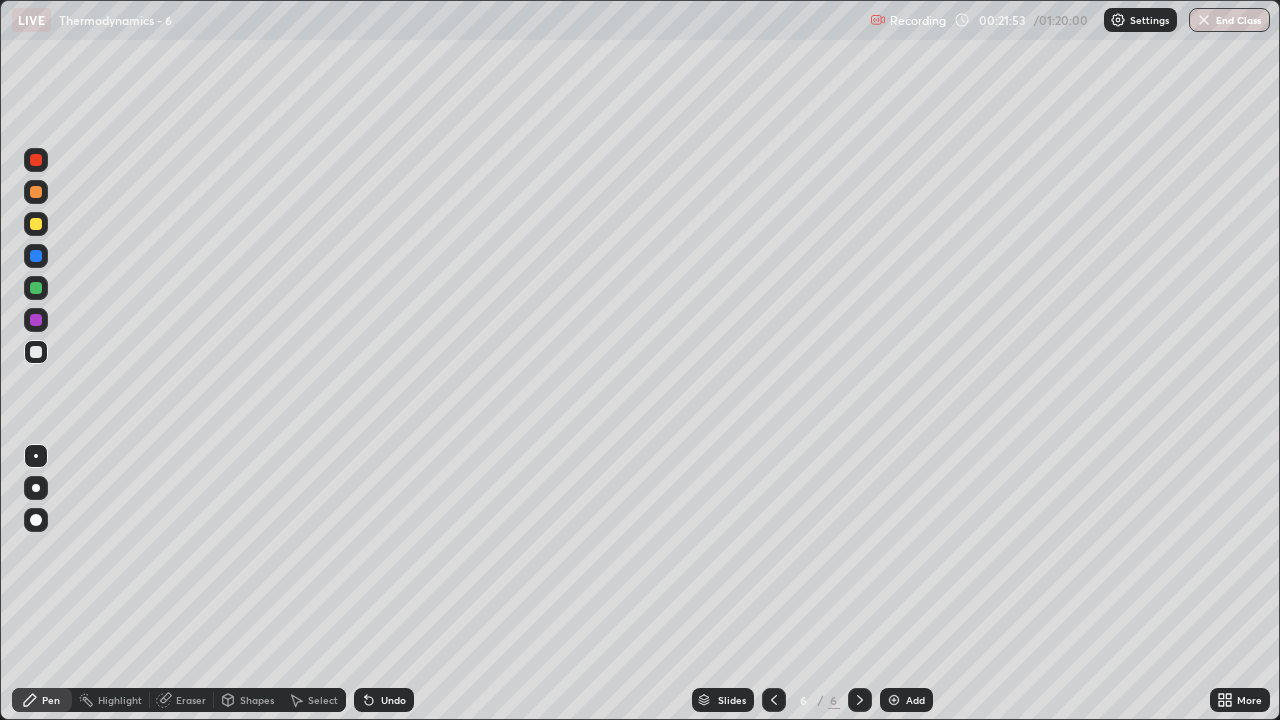click at bounding box center [36, 224] 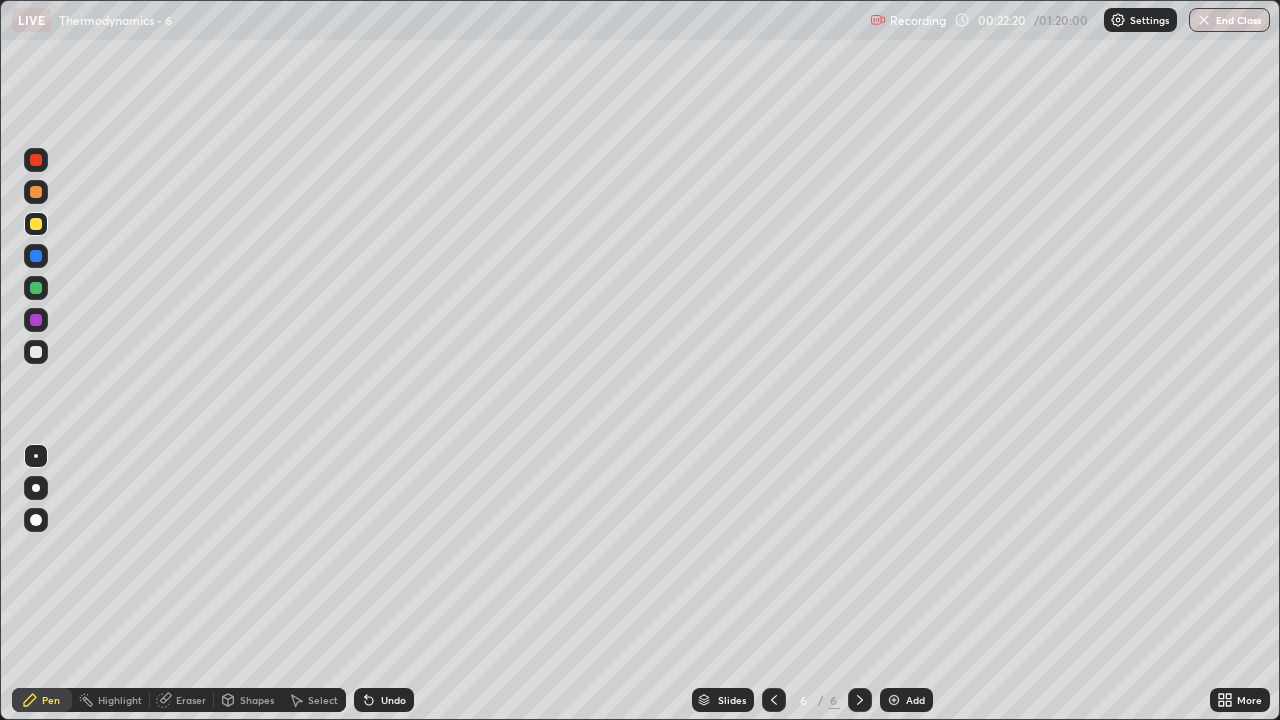 click at bounding box center [36, 352] 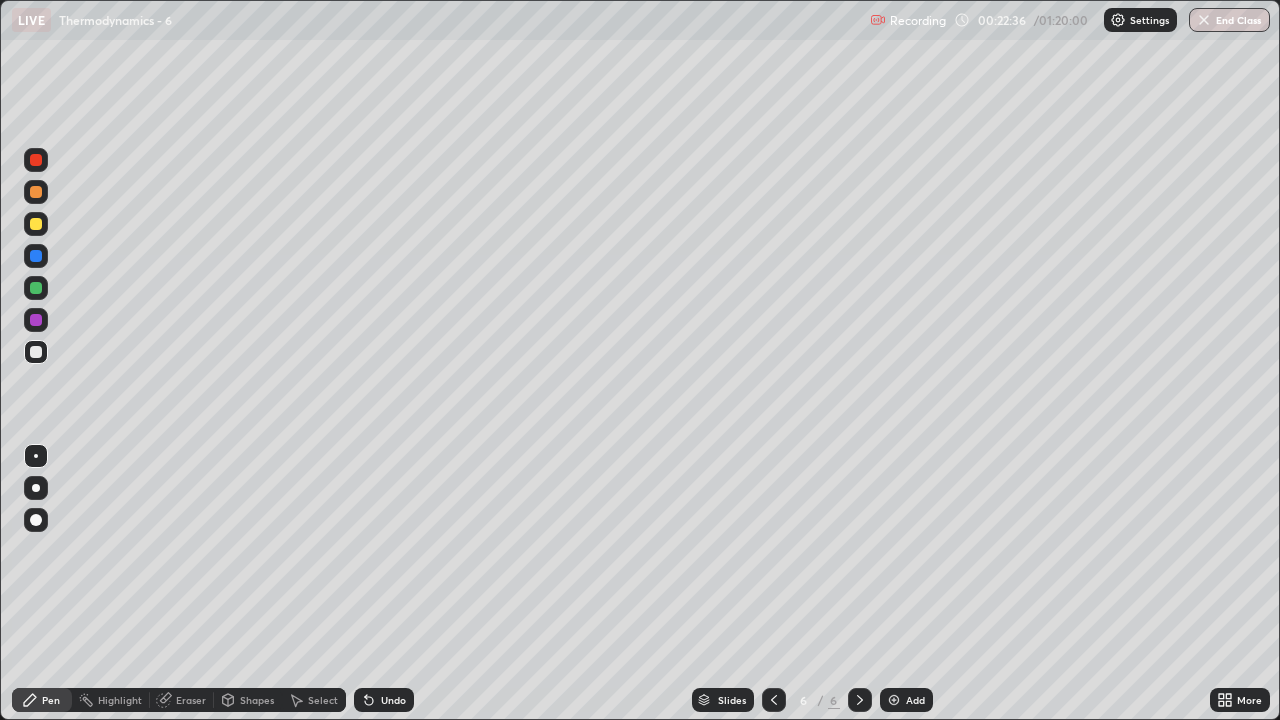 click at bounding box center [36, 288] 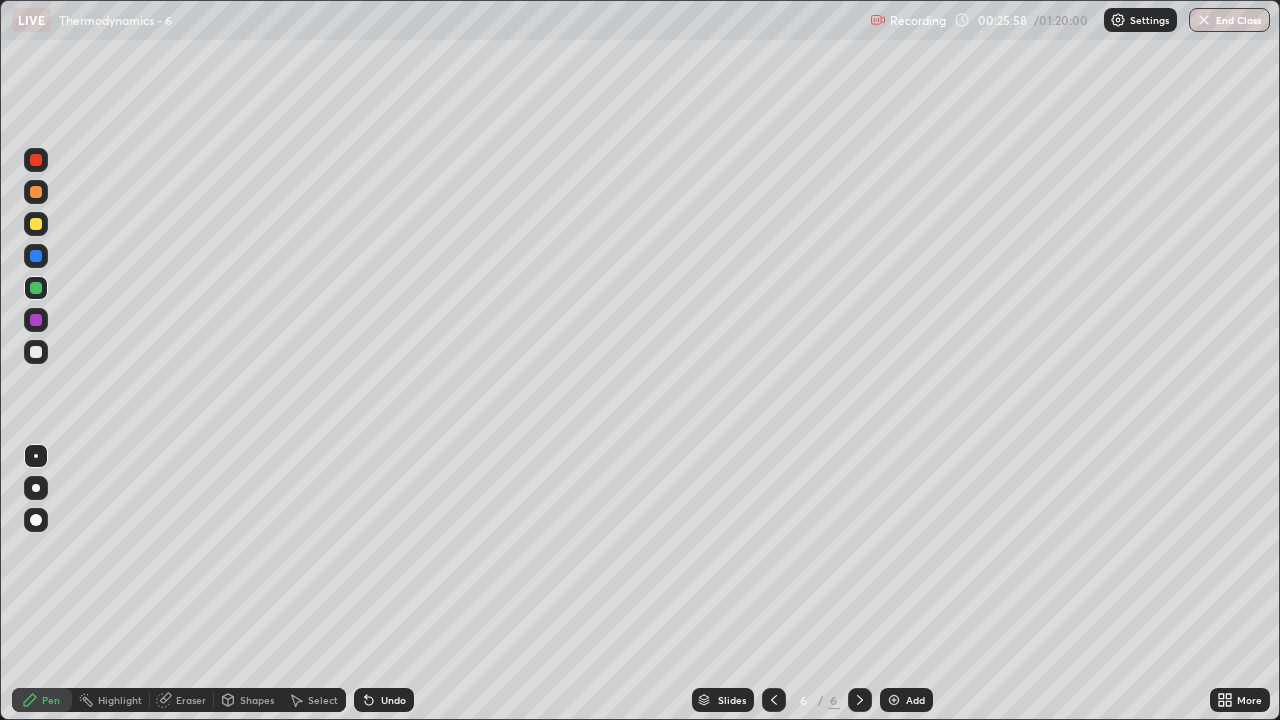 click on "Add" at bounding box center (915, 700) 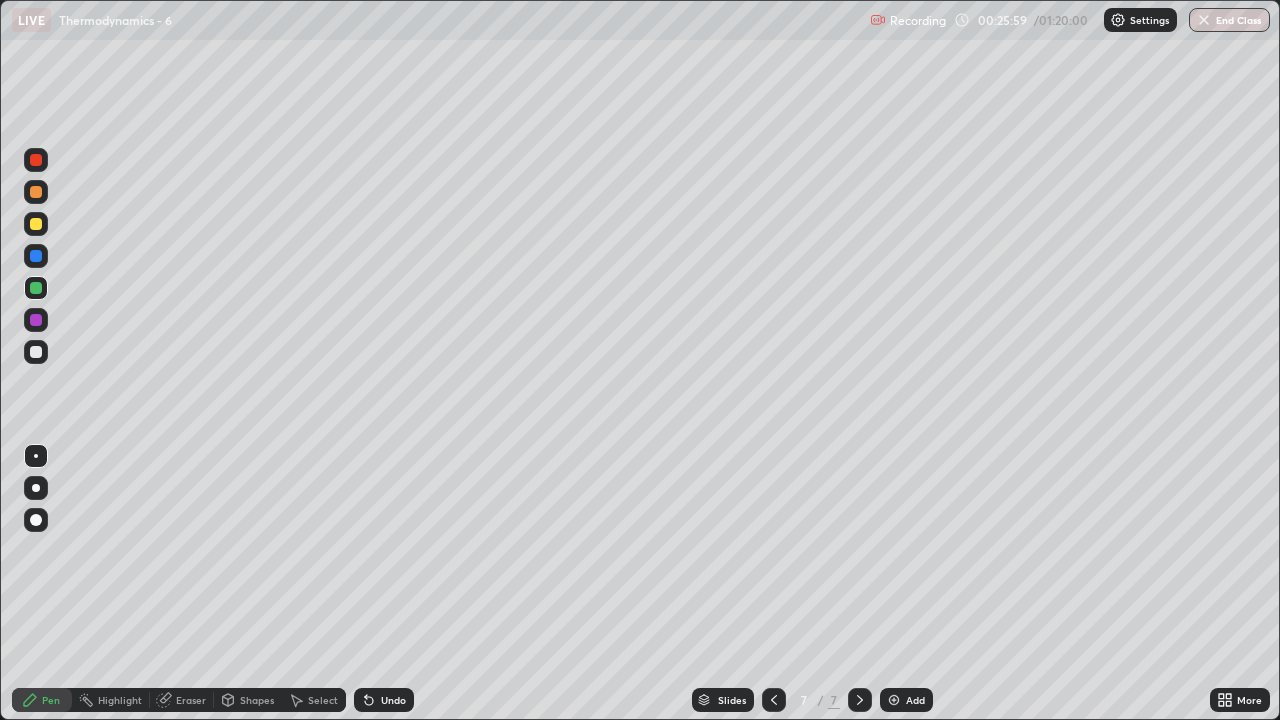 click at bounding box center [36, 224] 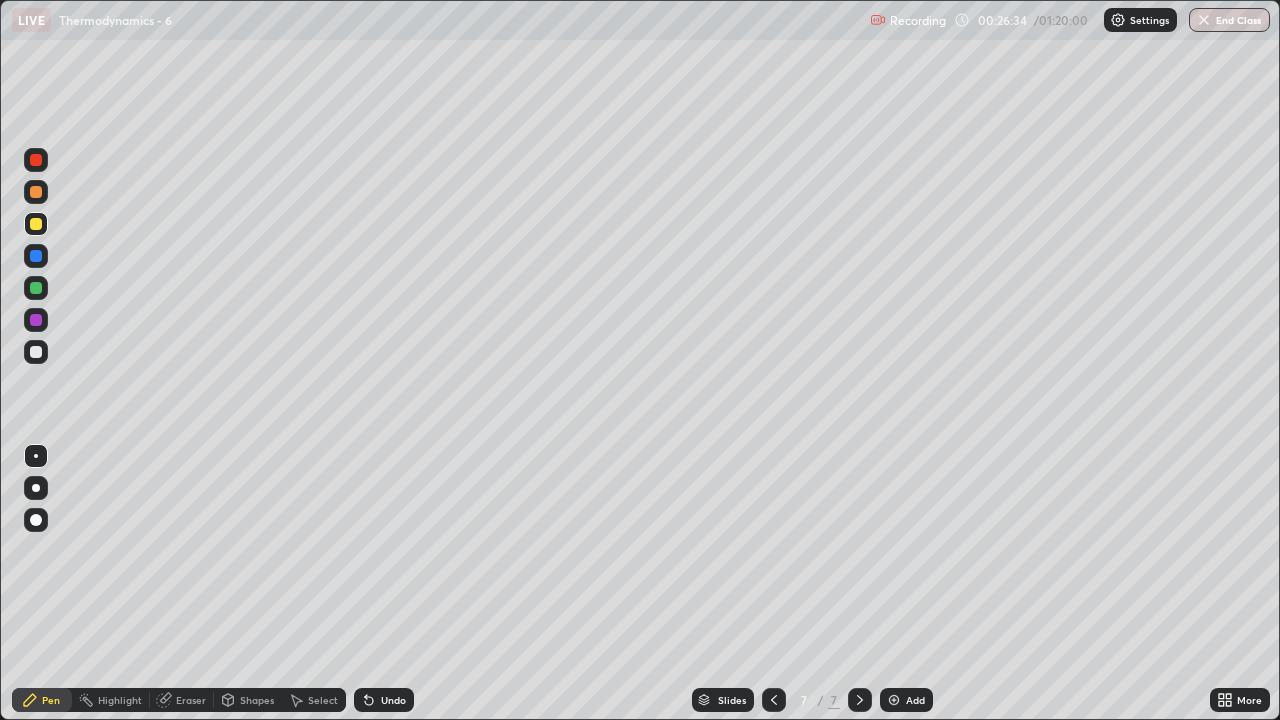 click at bounding box center [36, 352] 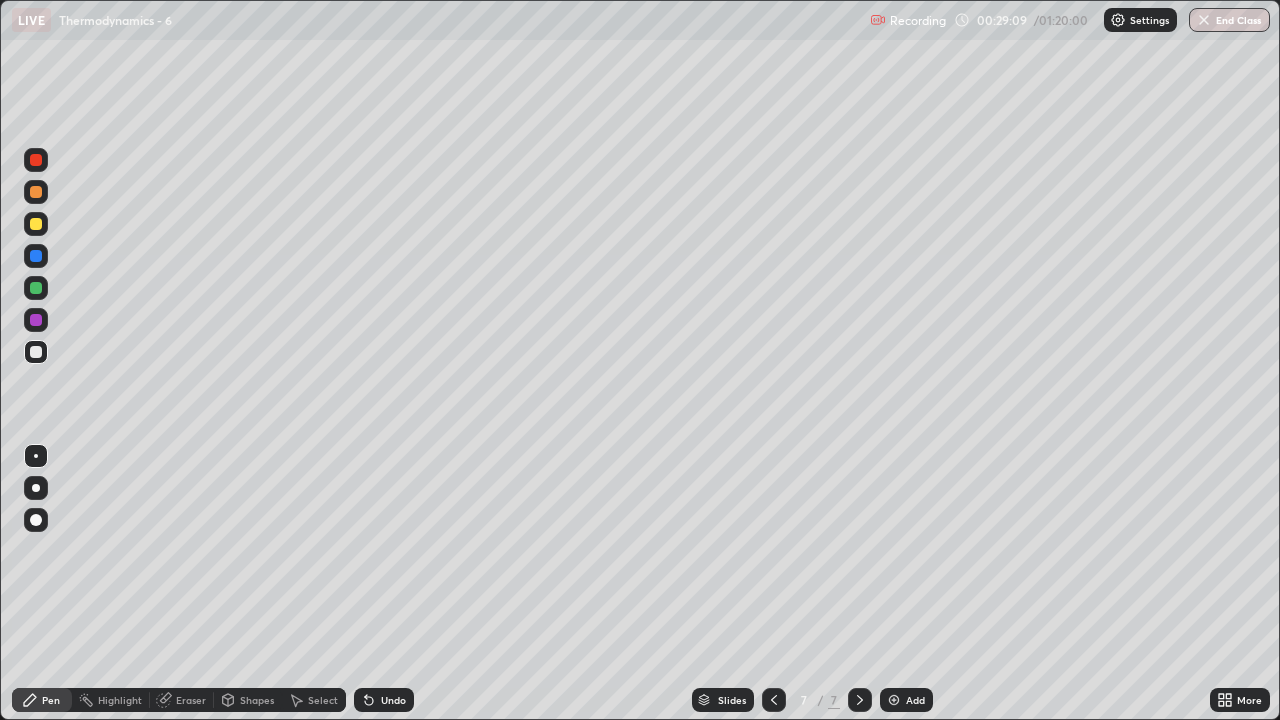 click on "Add" at bounding box center [915, 700] 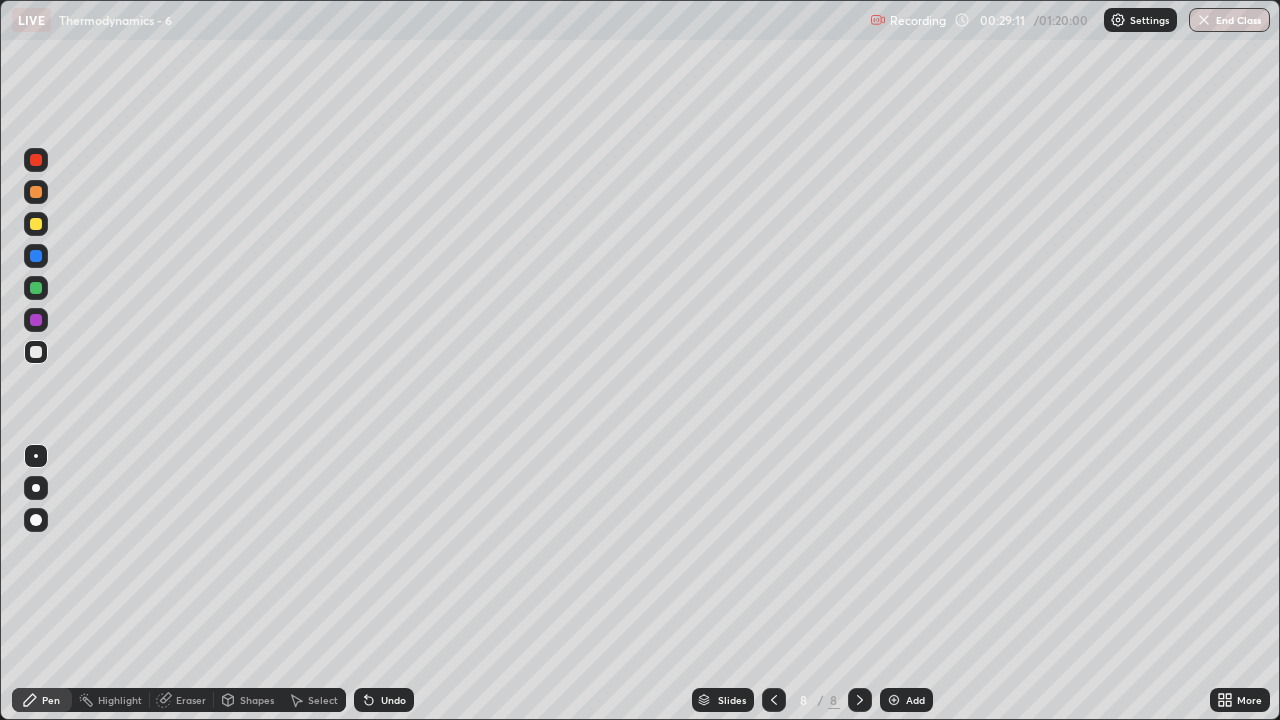 click at bounding box center (36, 224) 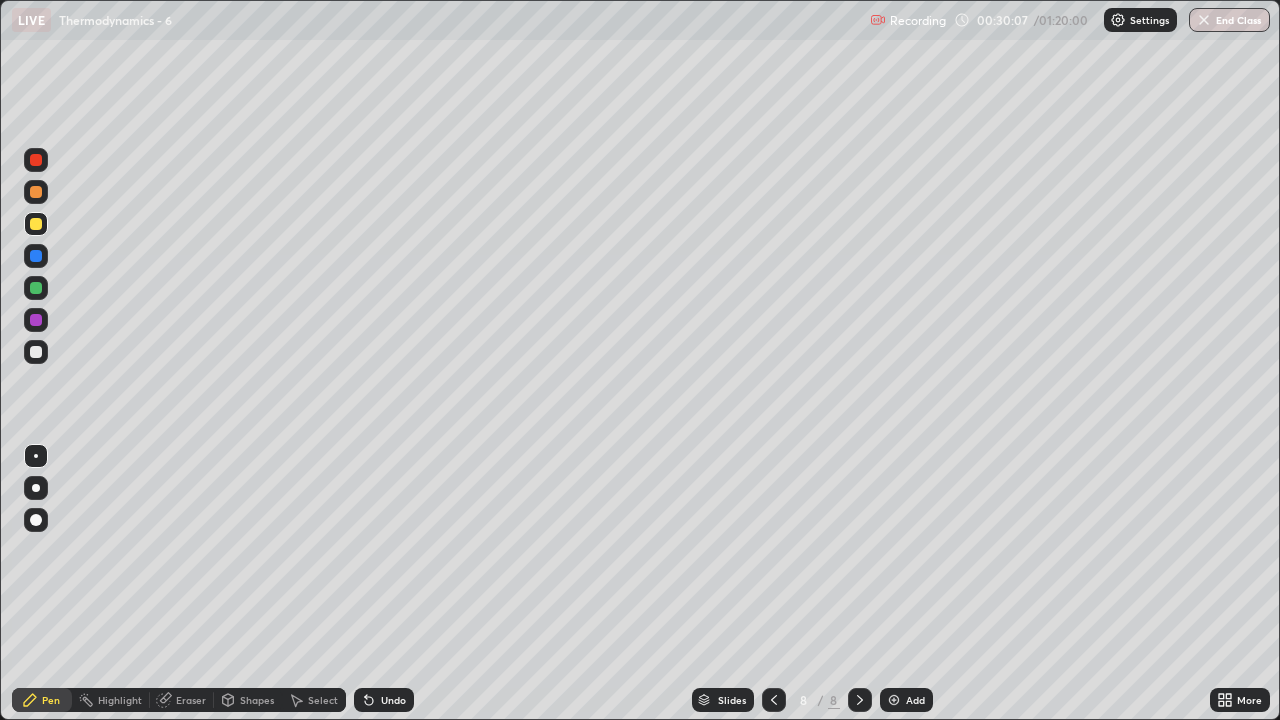 click at bounding box center [36, 352] 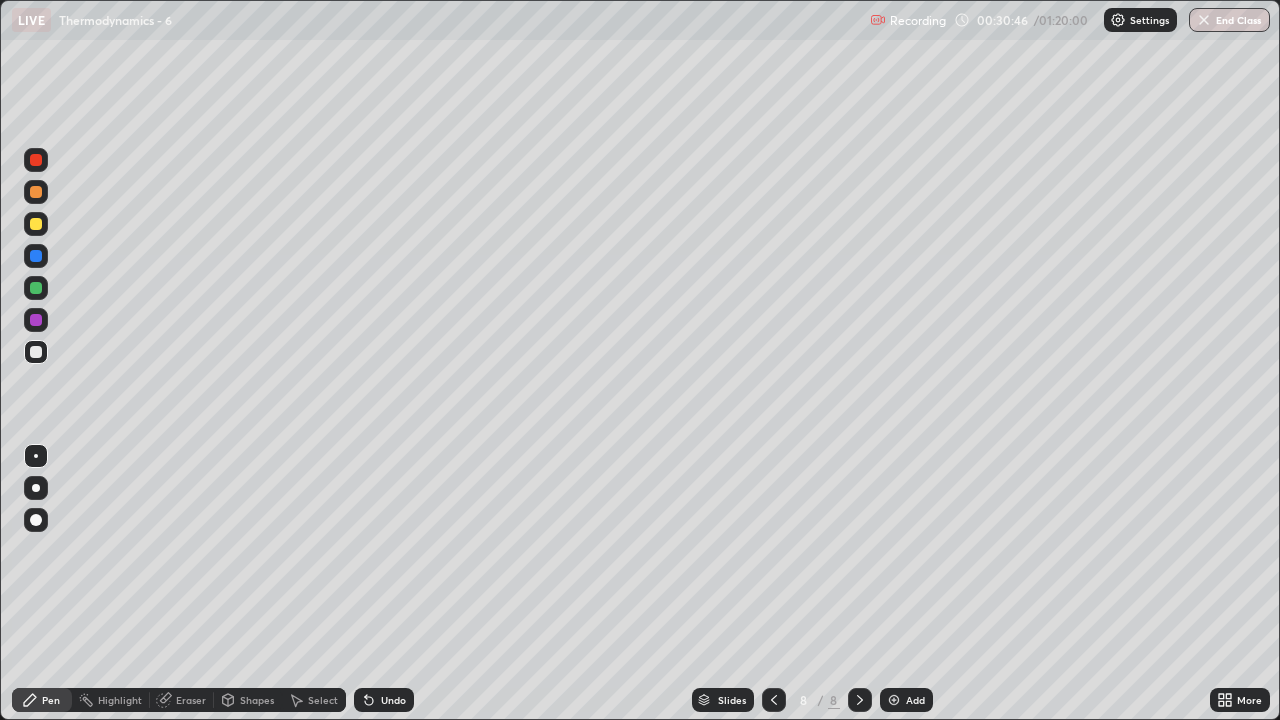 click at bounding box center (36, 224) 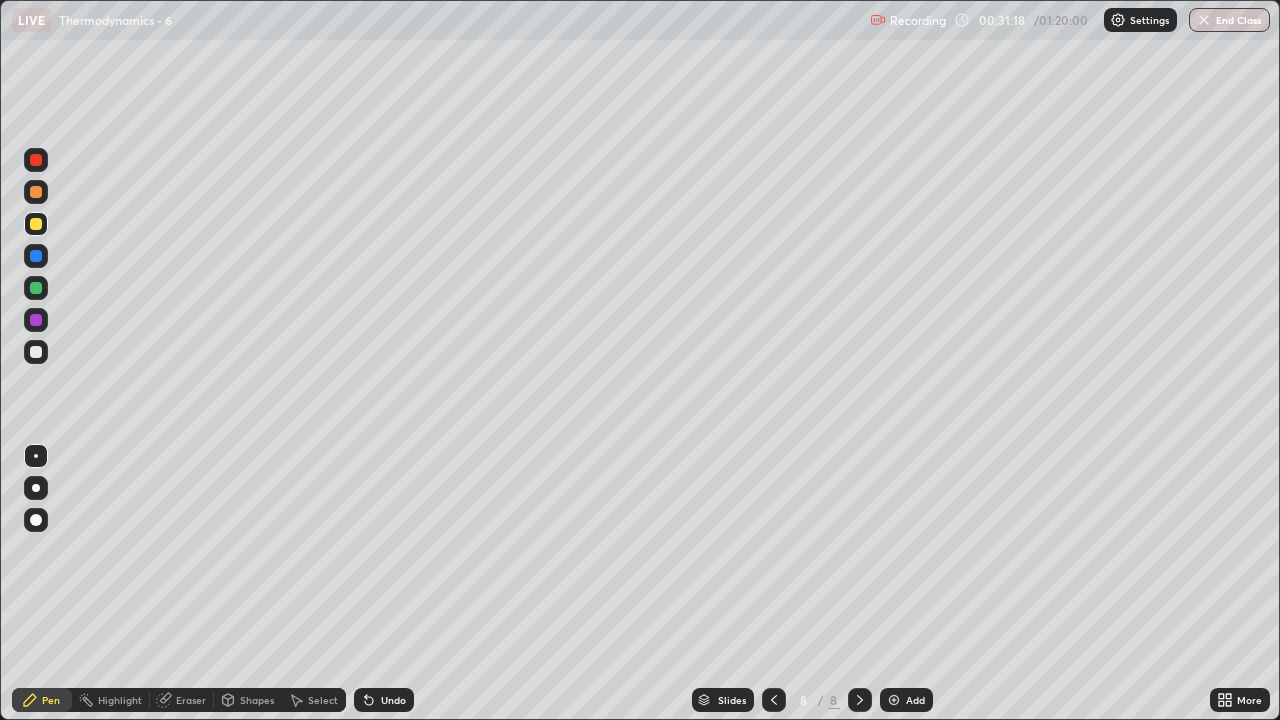 click at bounding box center [36, 352] 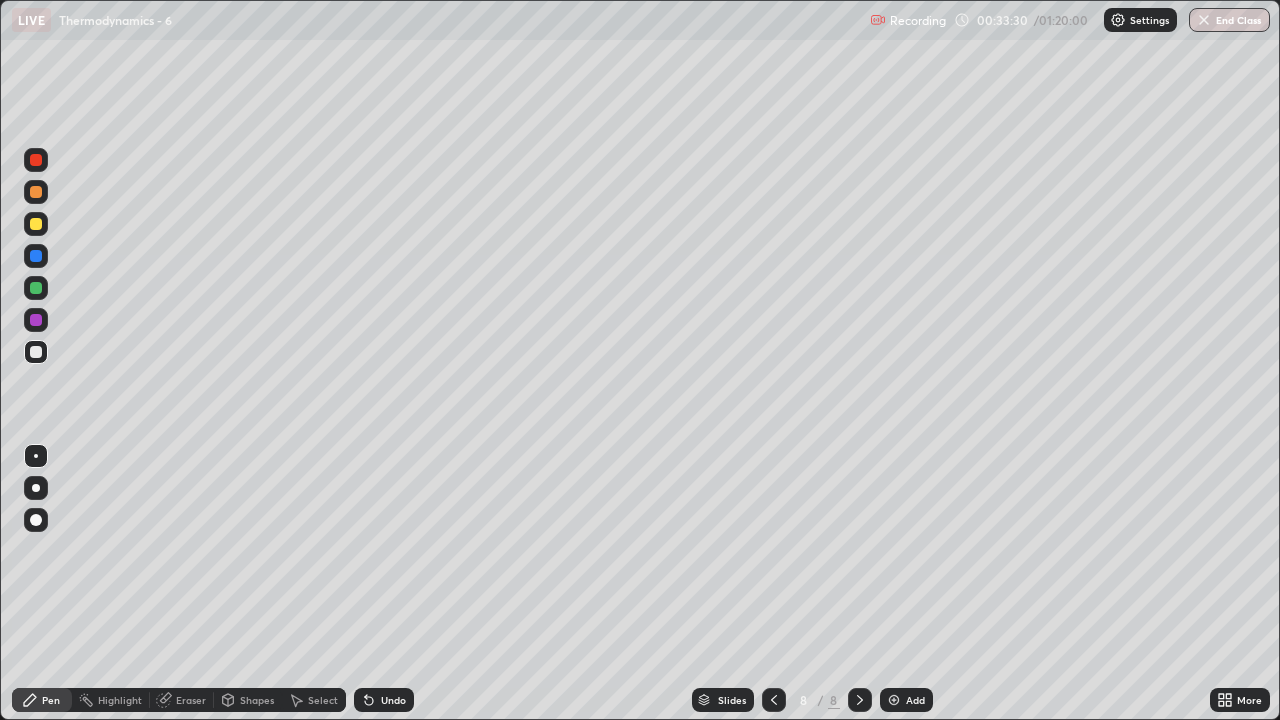 click at bounding box center (894, 700) 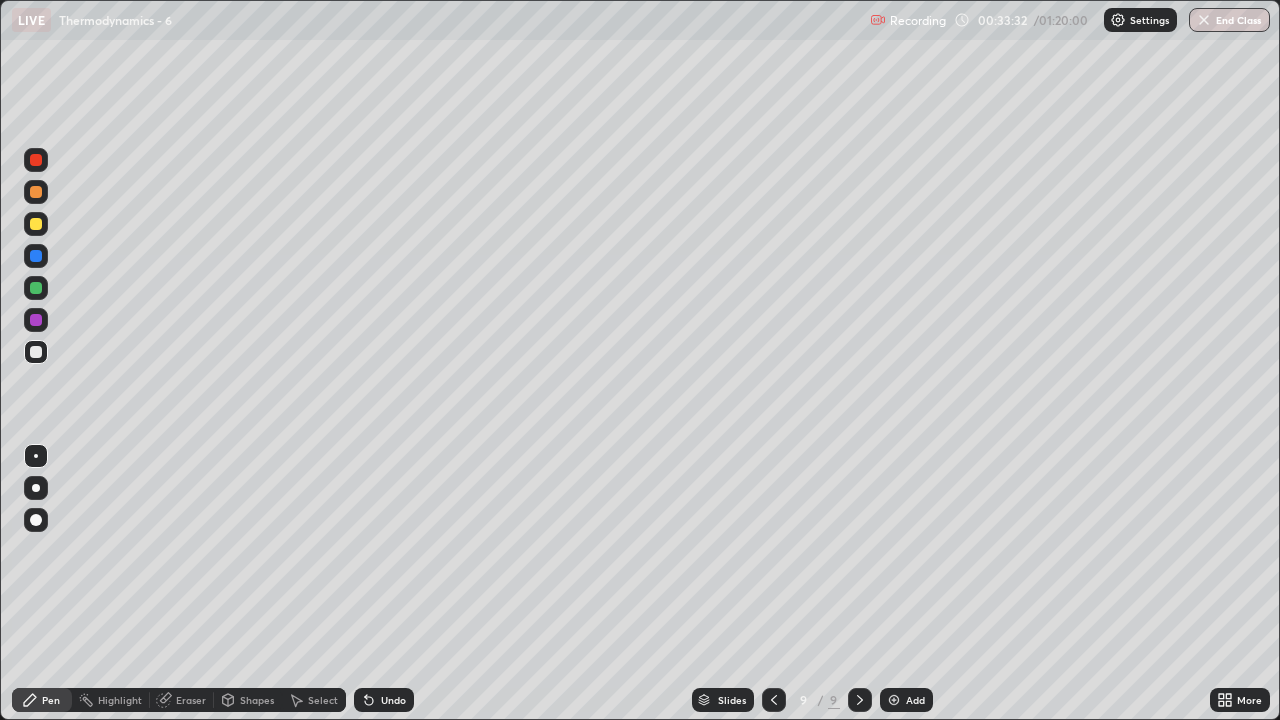 click at bounding box center (36, 224) 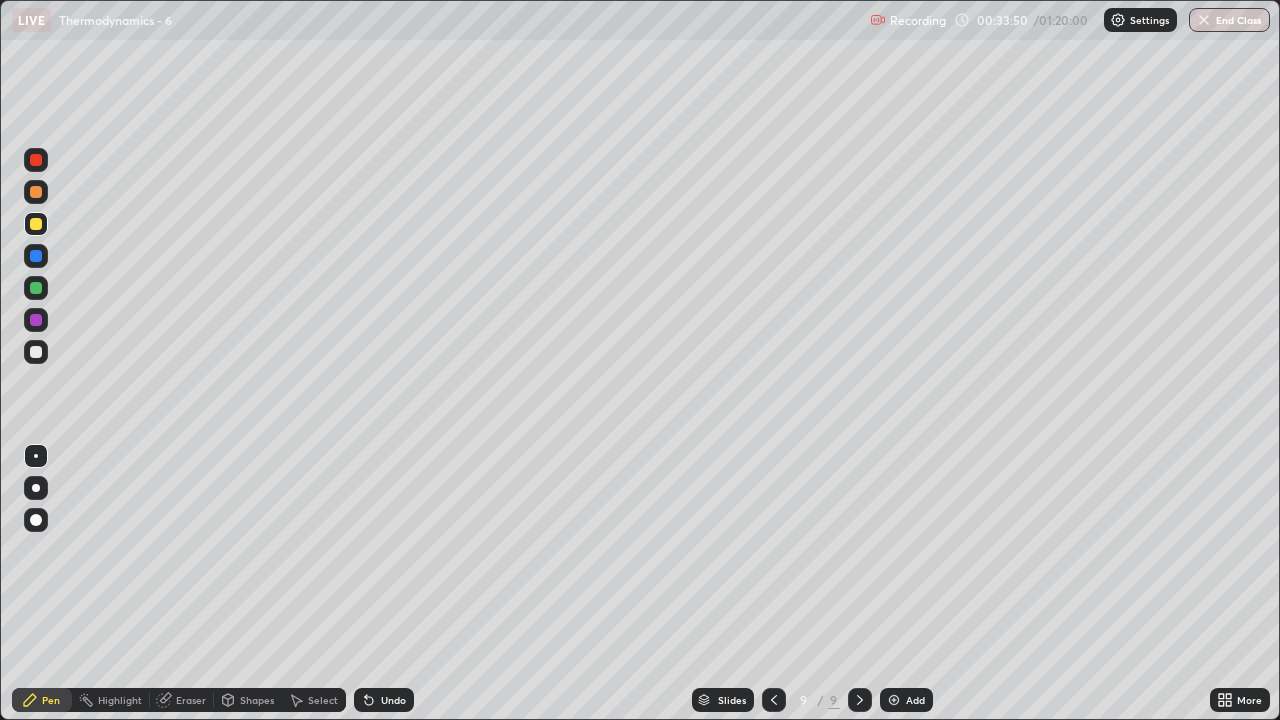 click at bounding box center (36, 352) 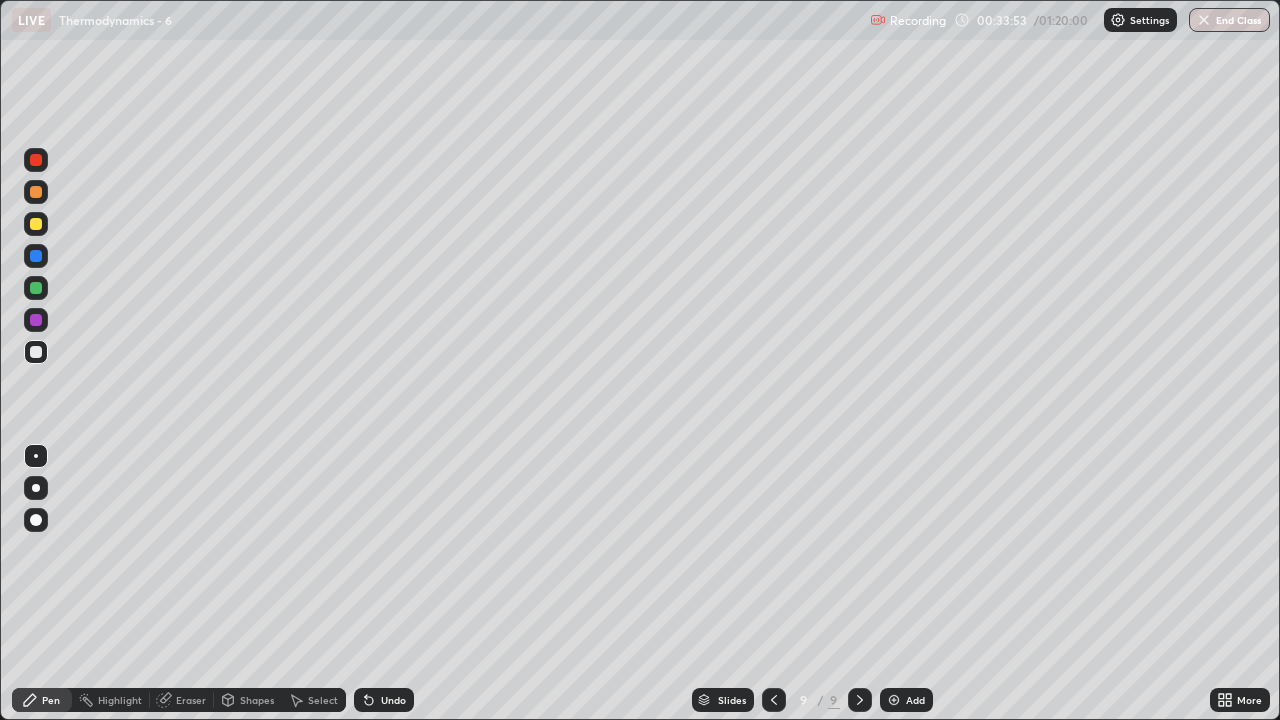 click on "Undo" at bounding box center [384, 700] 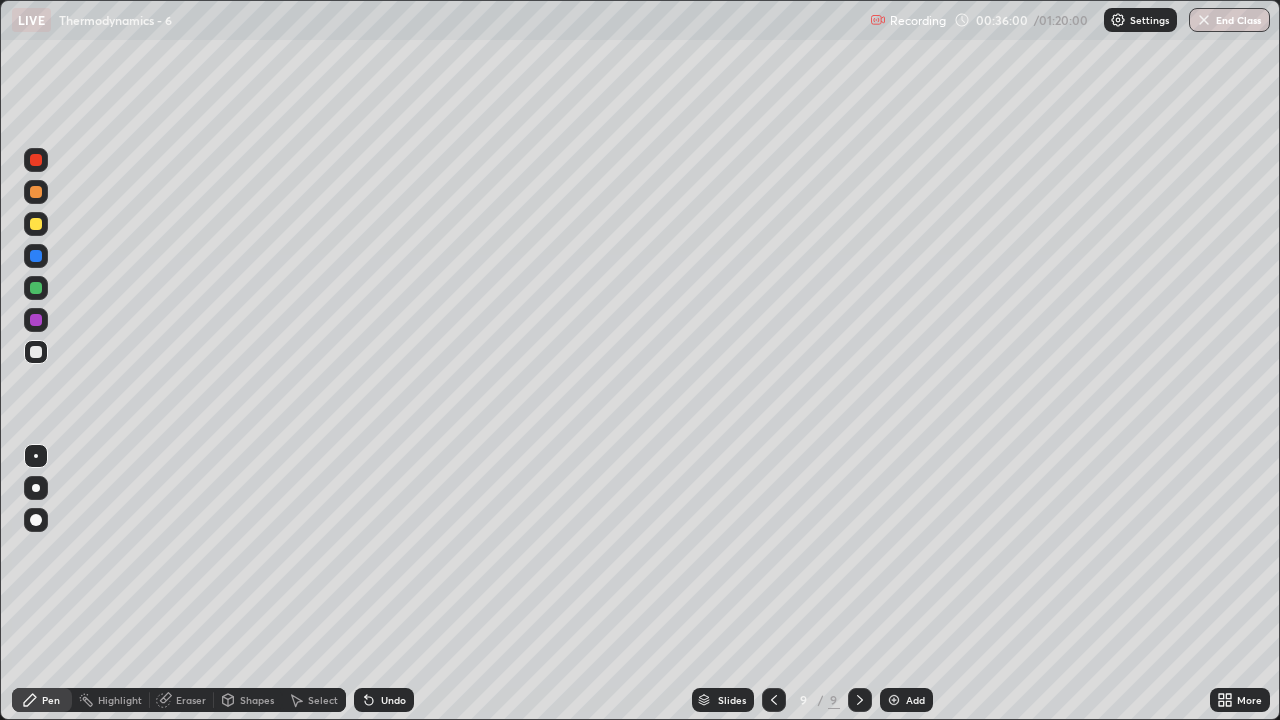 click at bounding box center [36, 224] 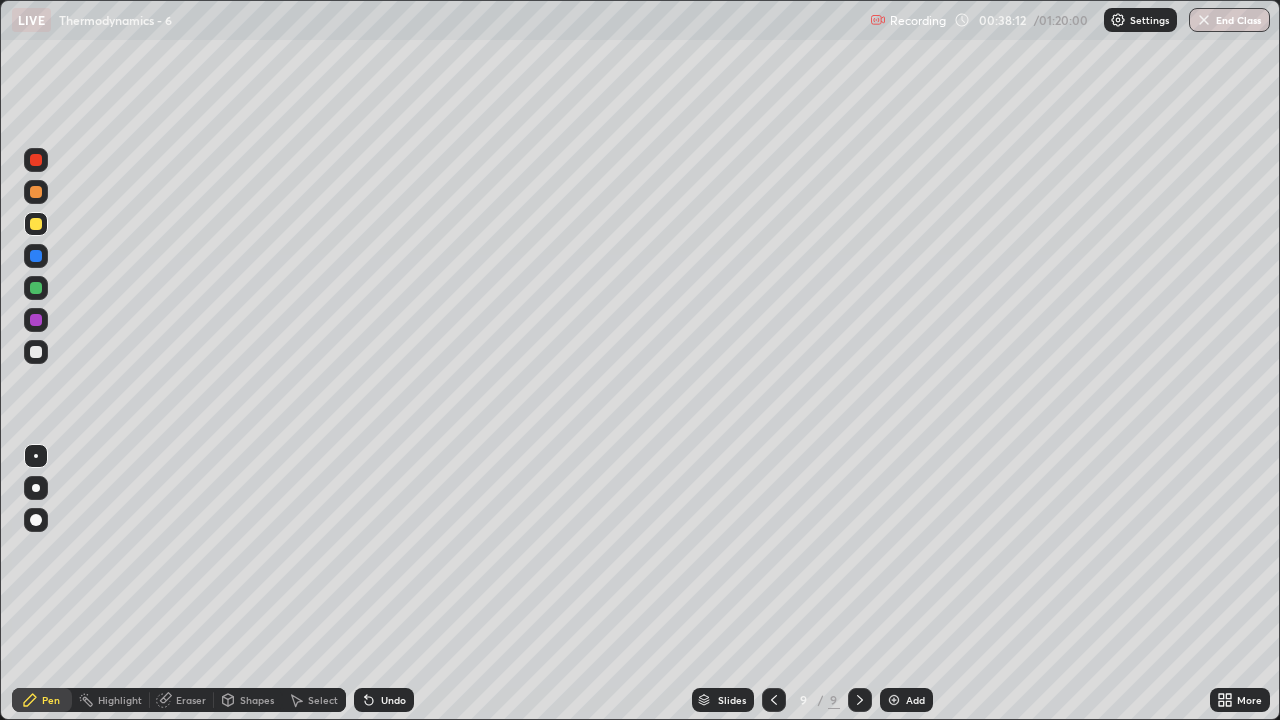 click at bounding box center (774, 700) 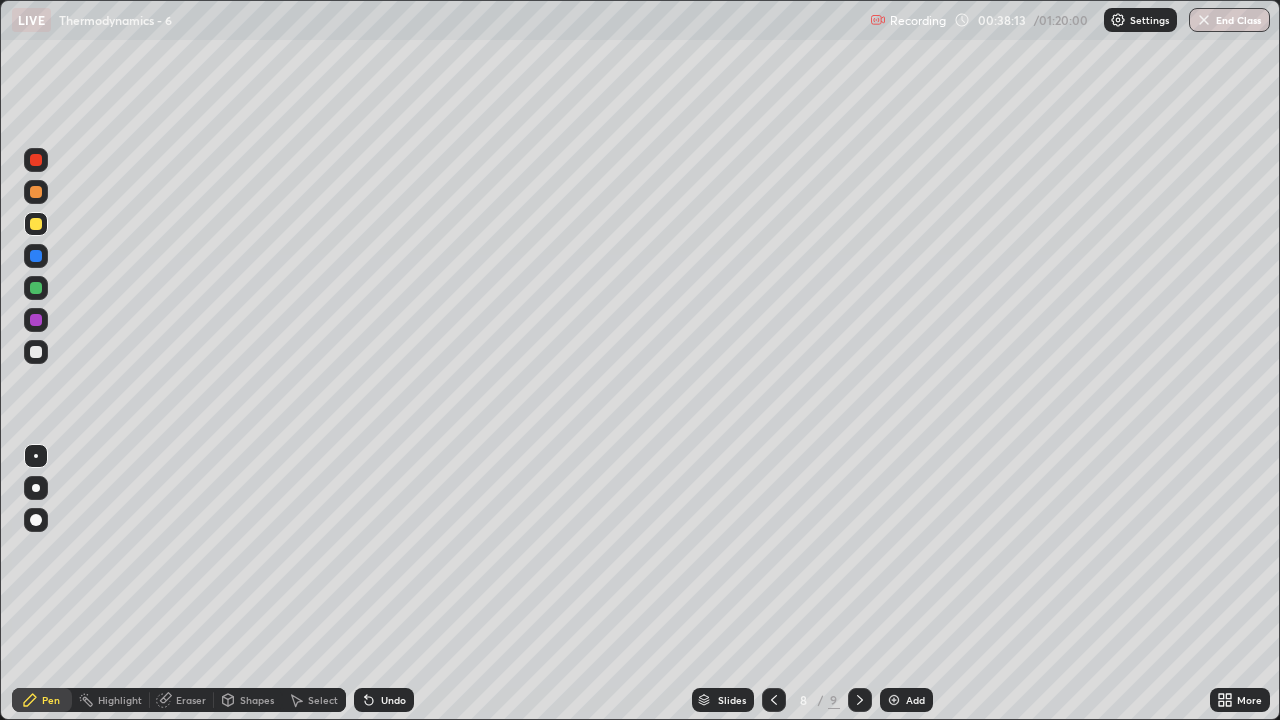 click 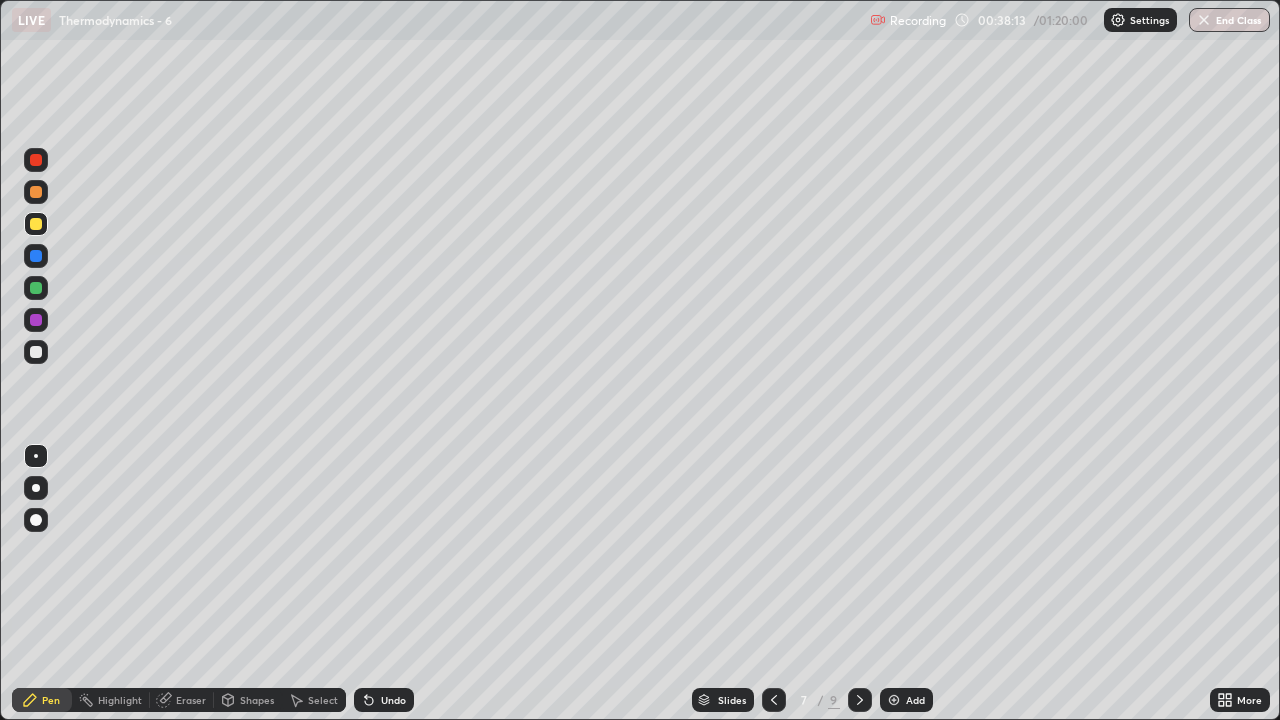 click 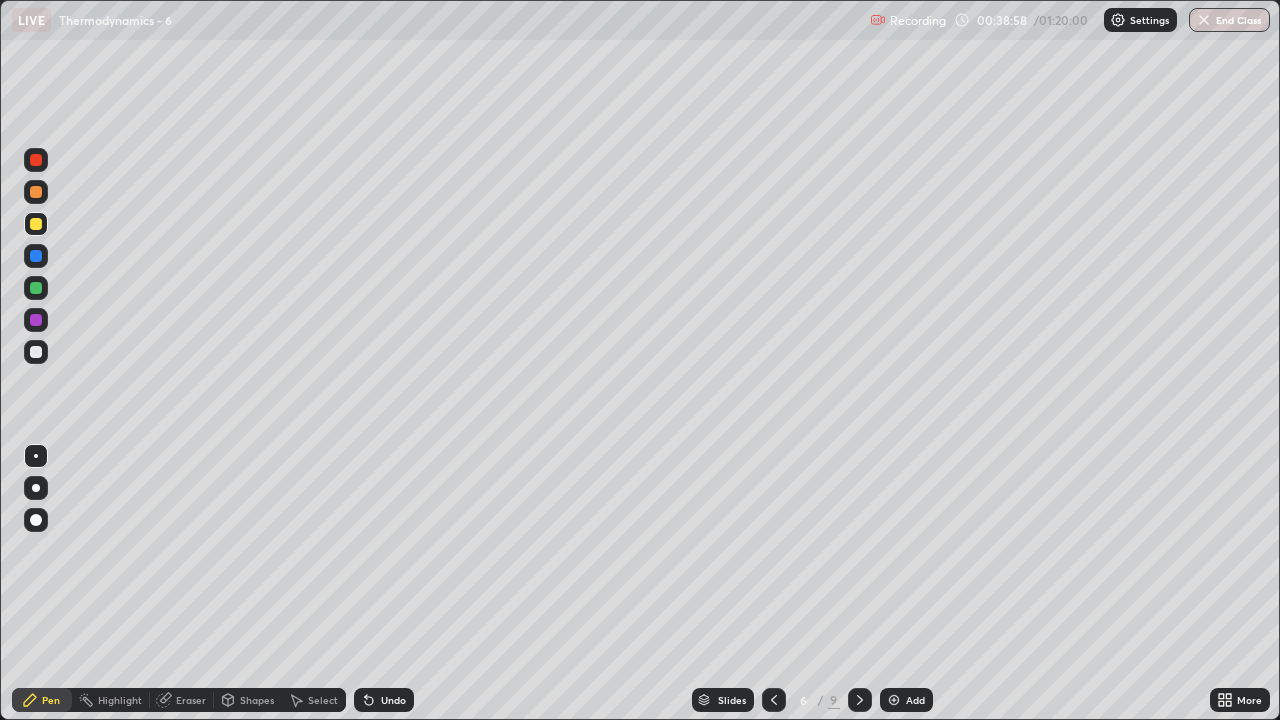 click 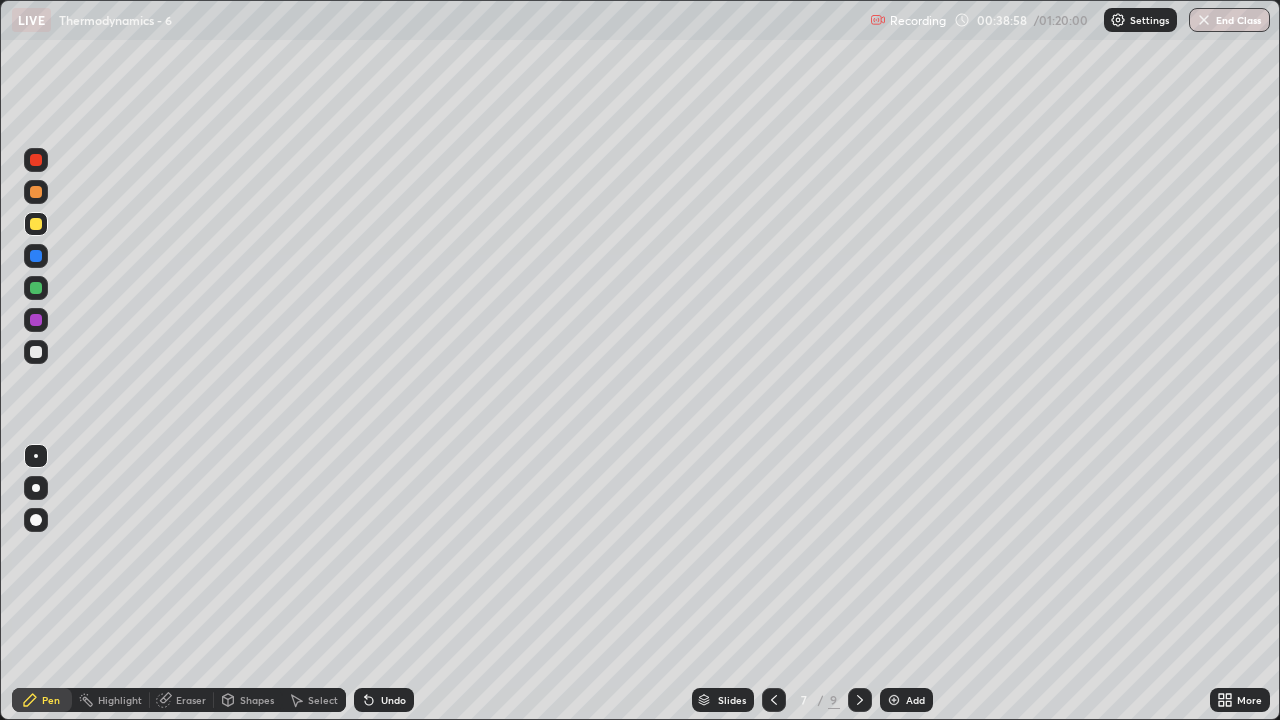 click 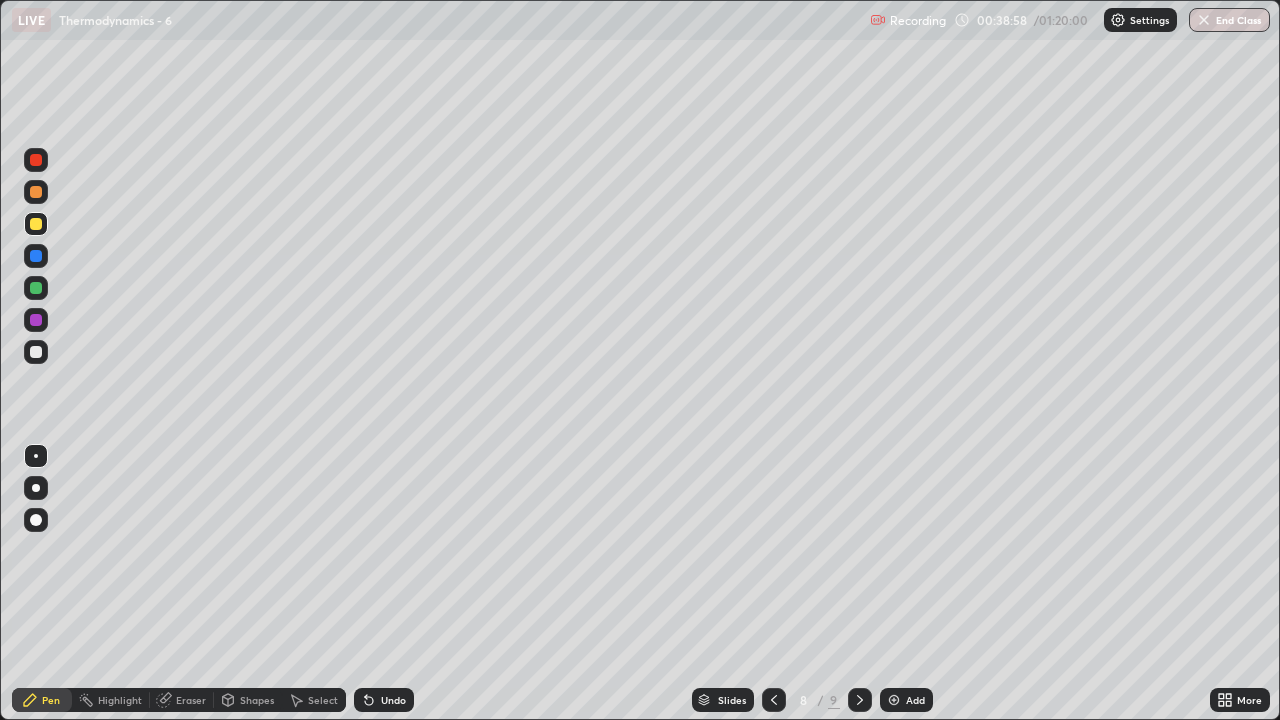 click 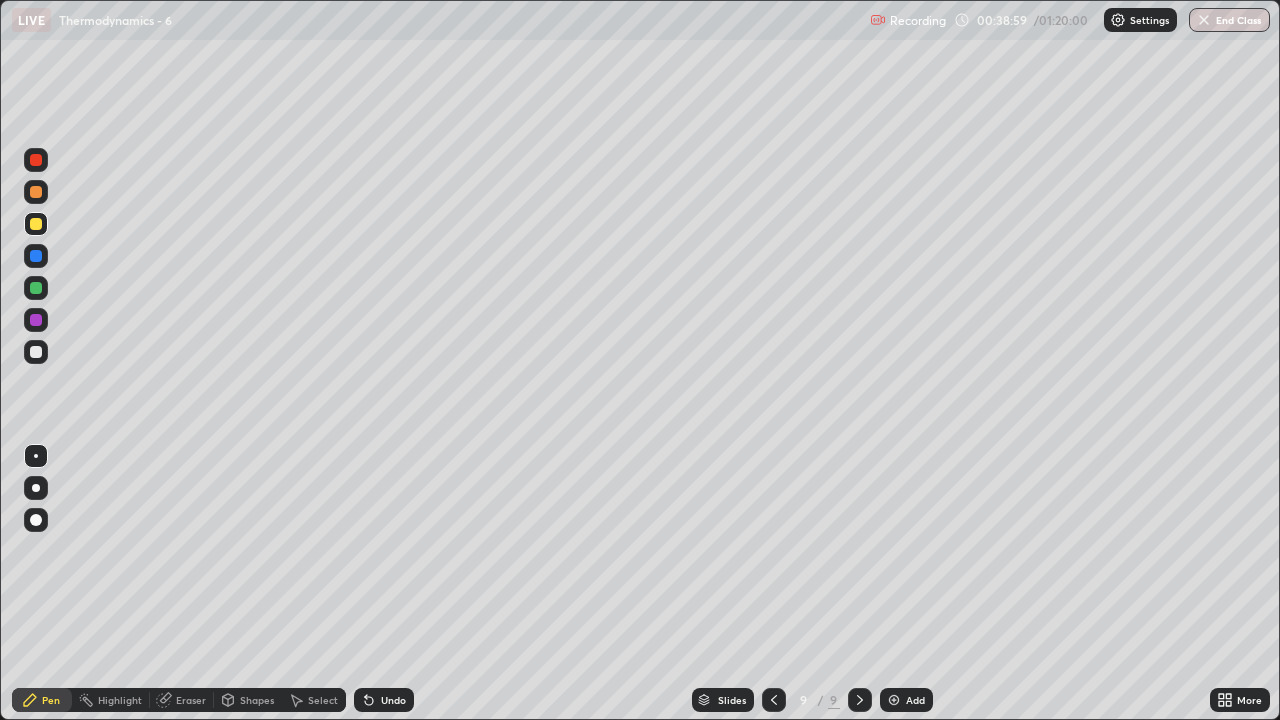 click 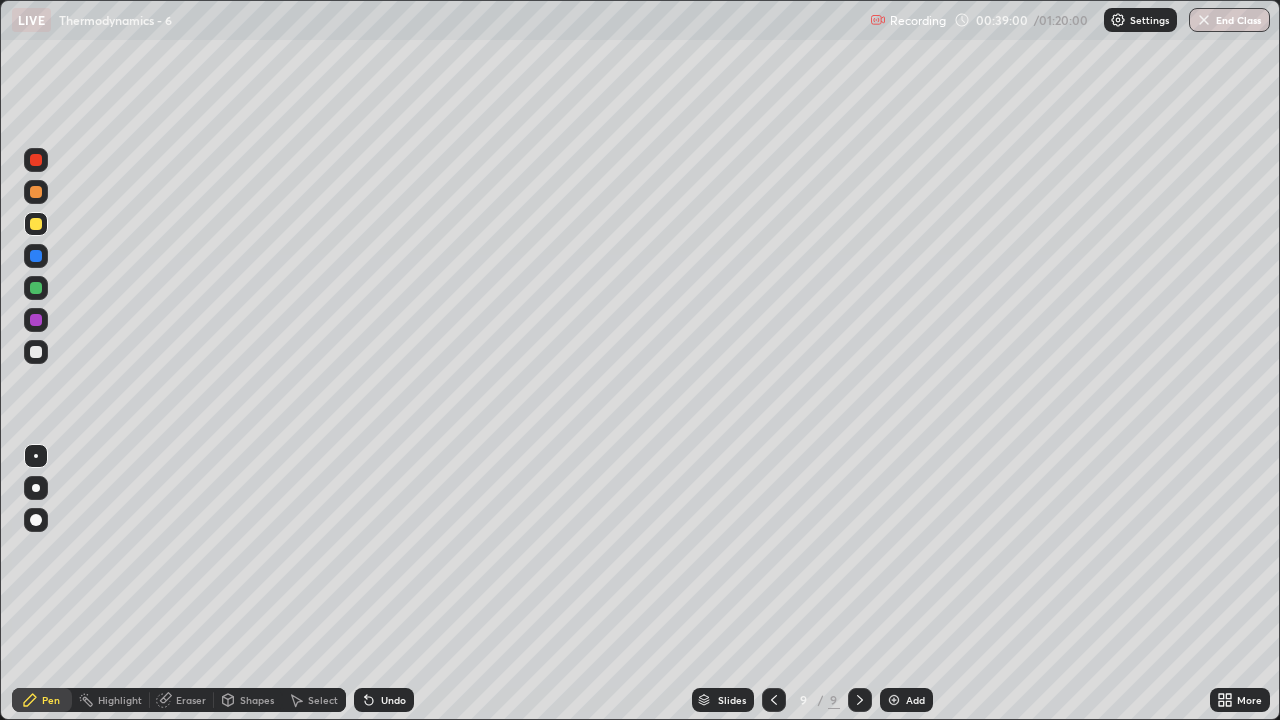 click 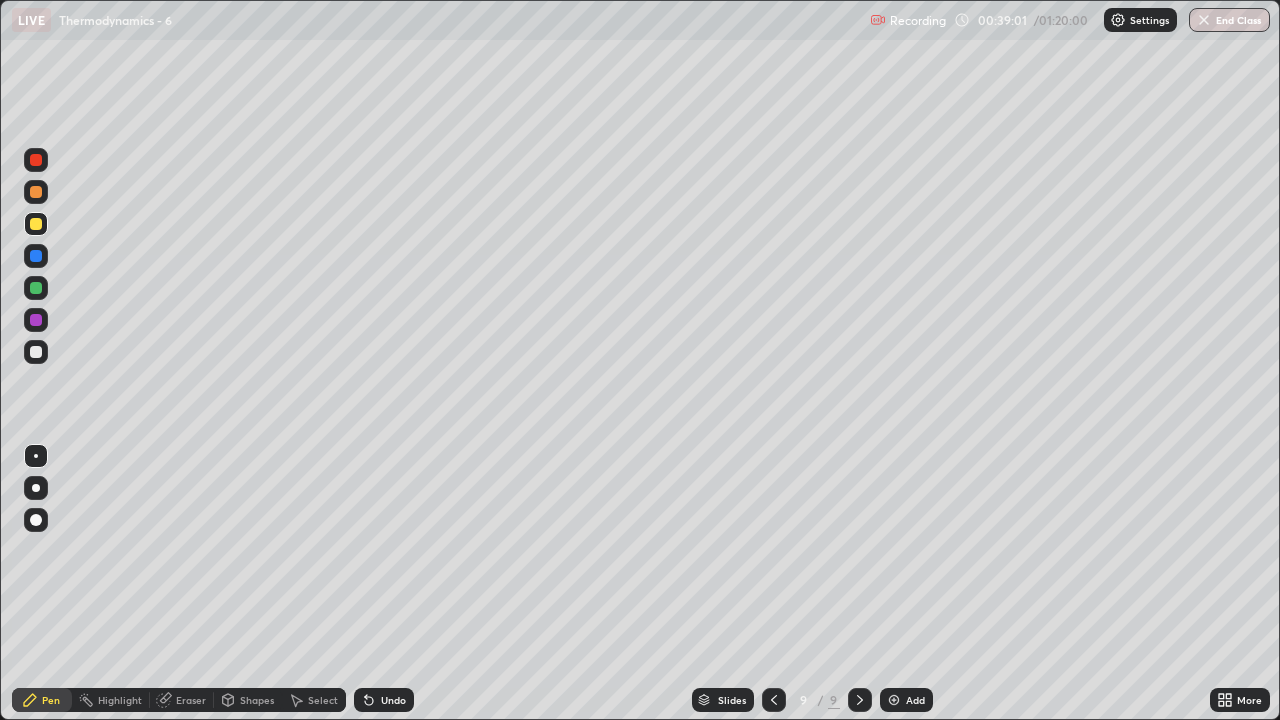 click on "Add" at bounding box center (906, 700) 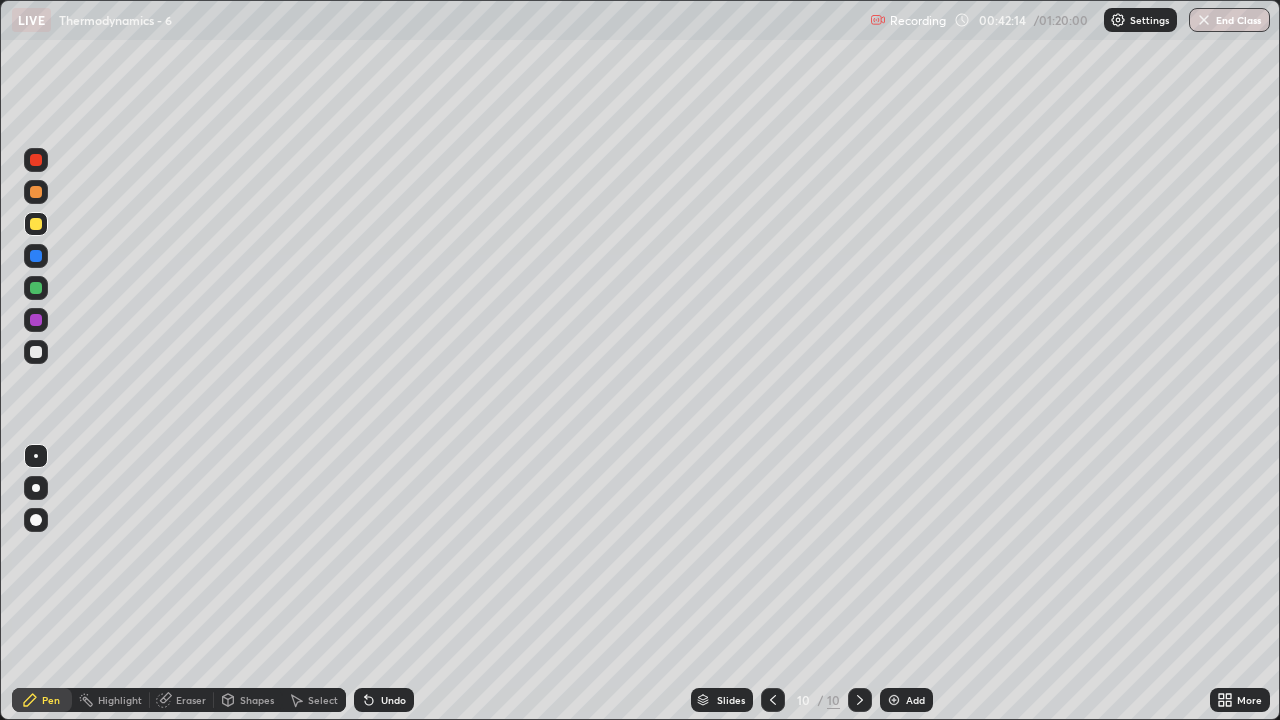 click at bounding box center [36, 352] 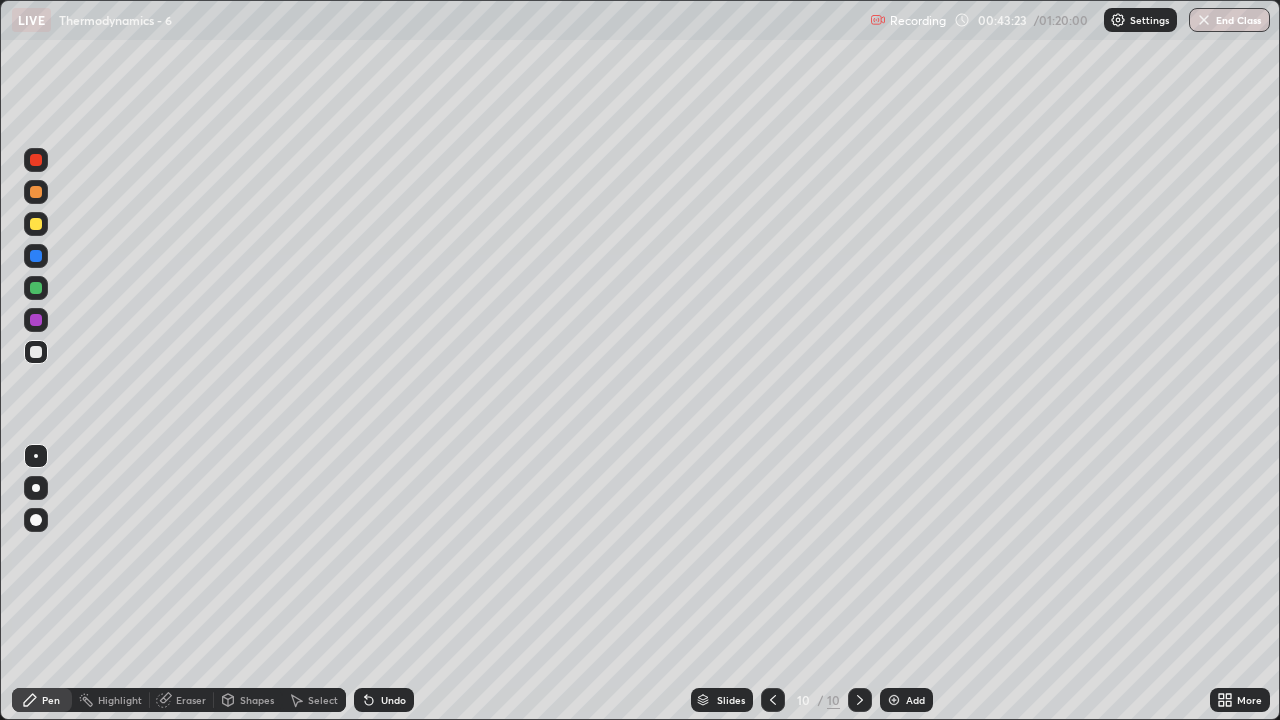 click at bounding box center (36, 288) 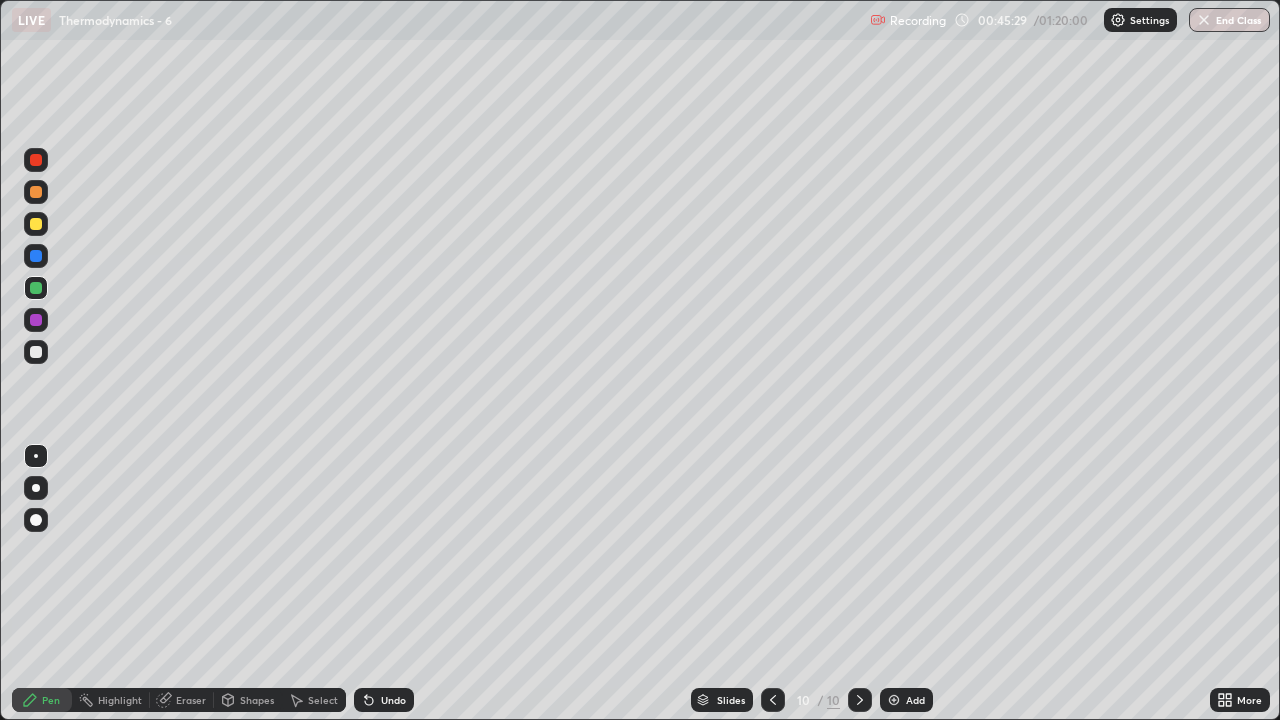 click at bounding box center [36, 352] 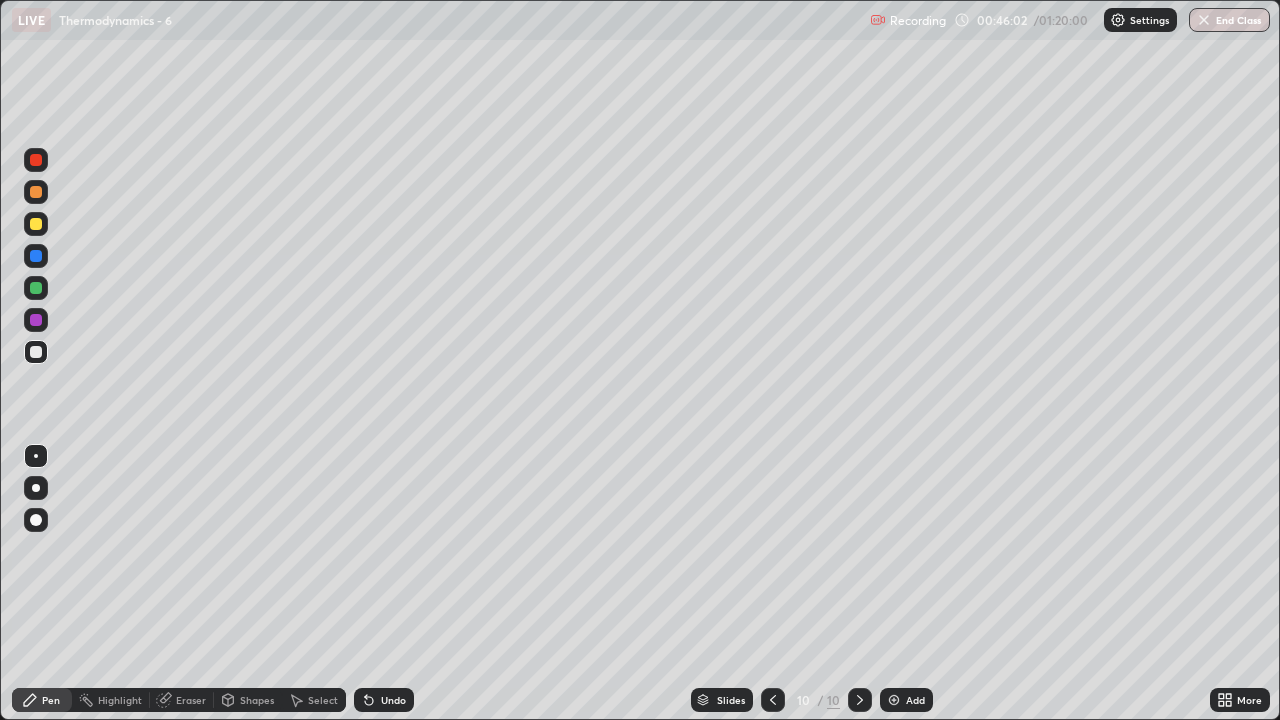 click at bounding box center (36, 224) 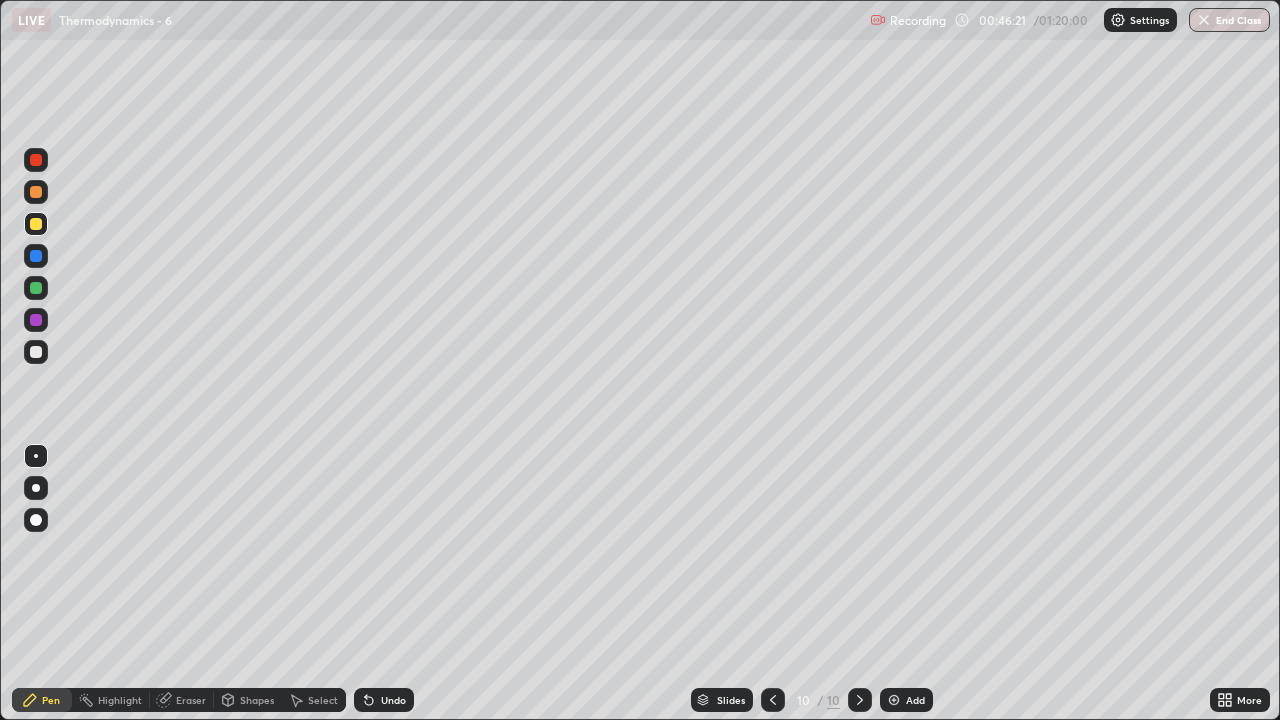 click on "Undo" at bounding box center (393, 700) 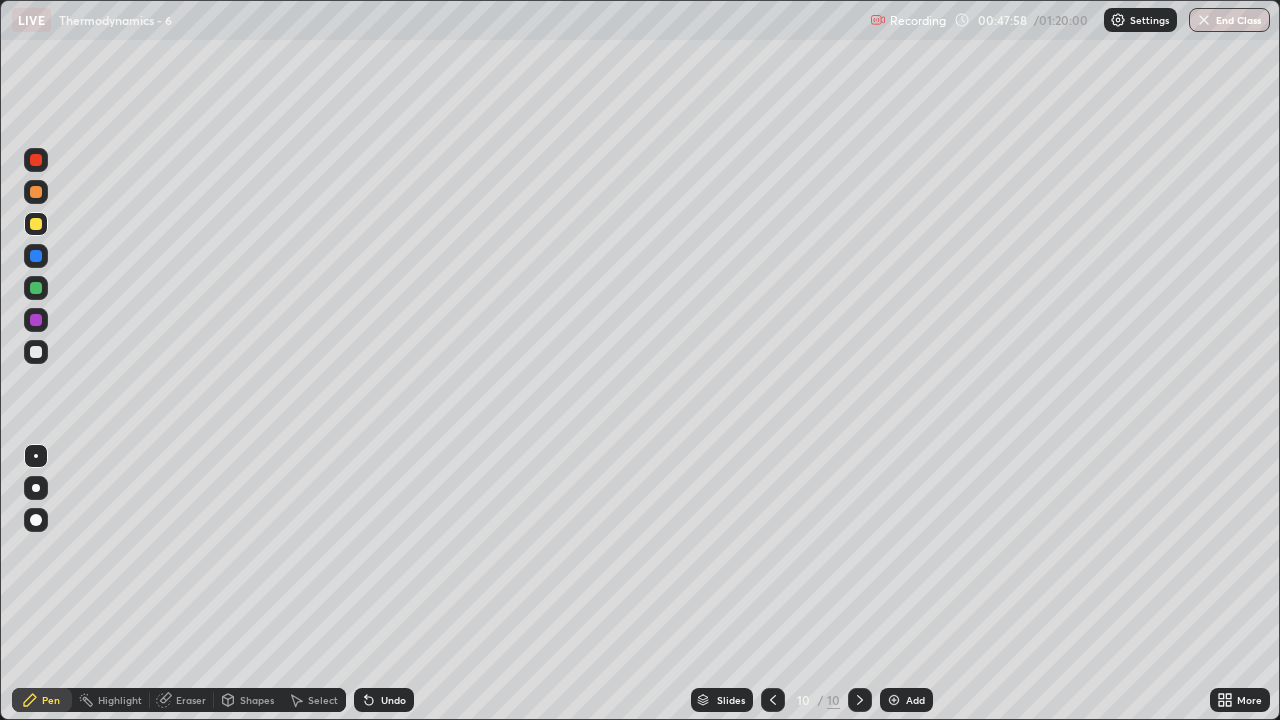 click on "Add" at bounding box center [915, 700] 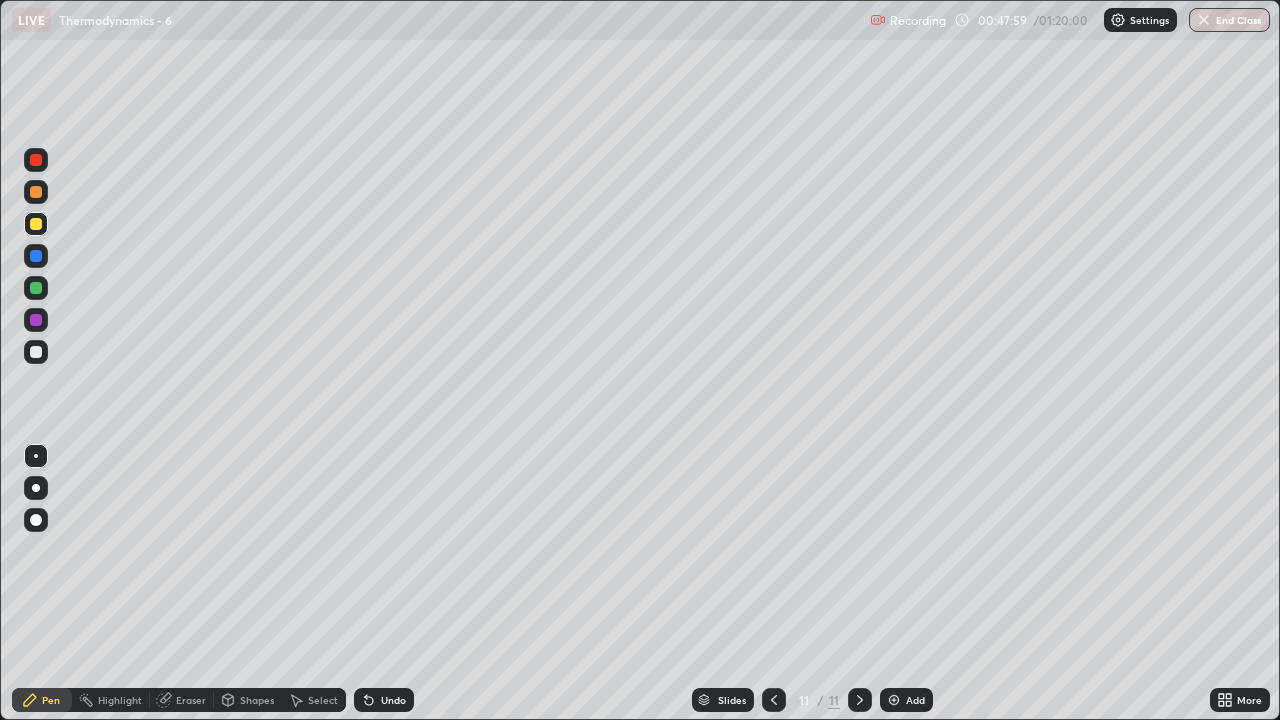 click at bounding box center (36, 352) 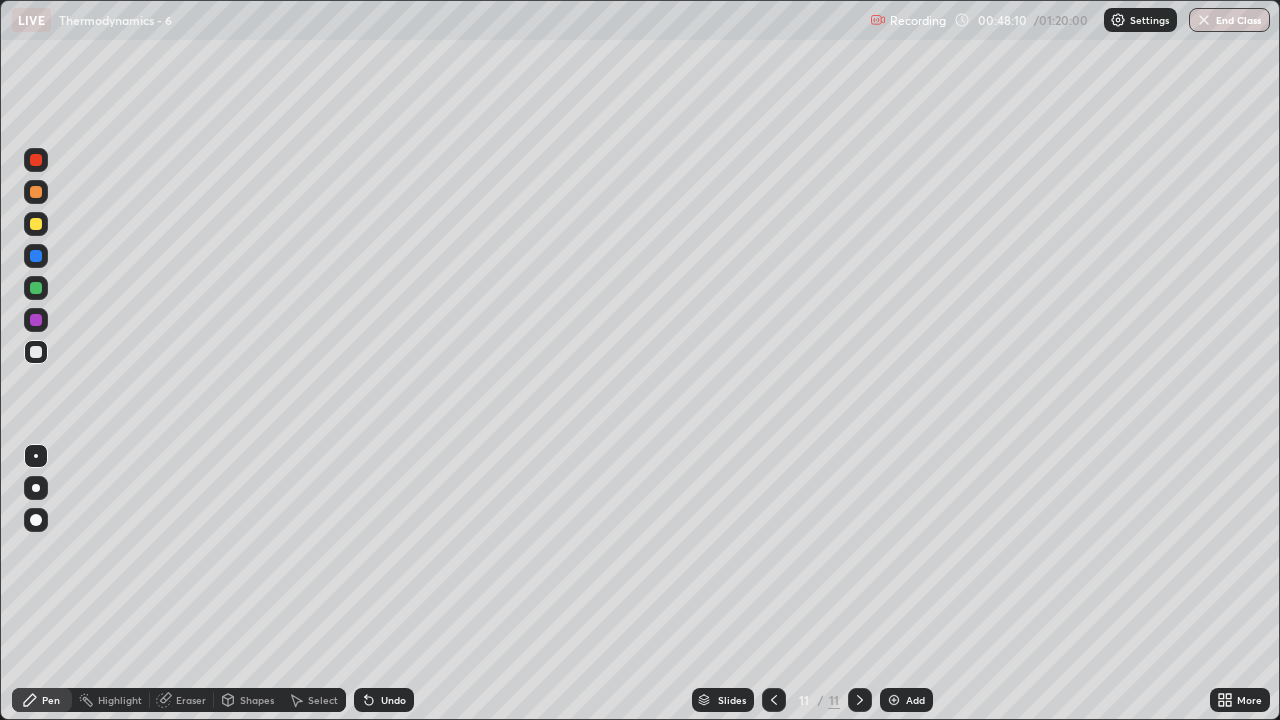 click at bounding box center (36, 224) 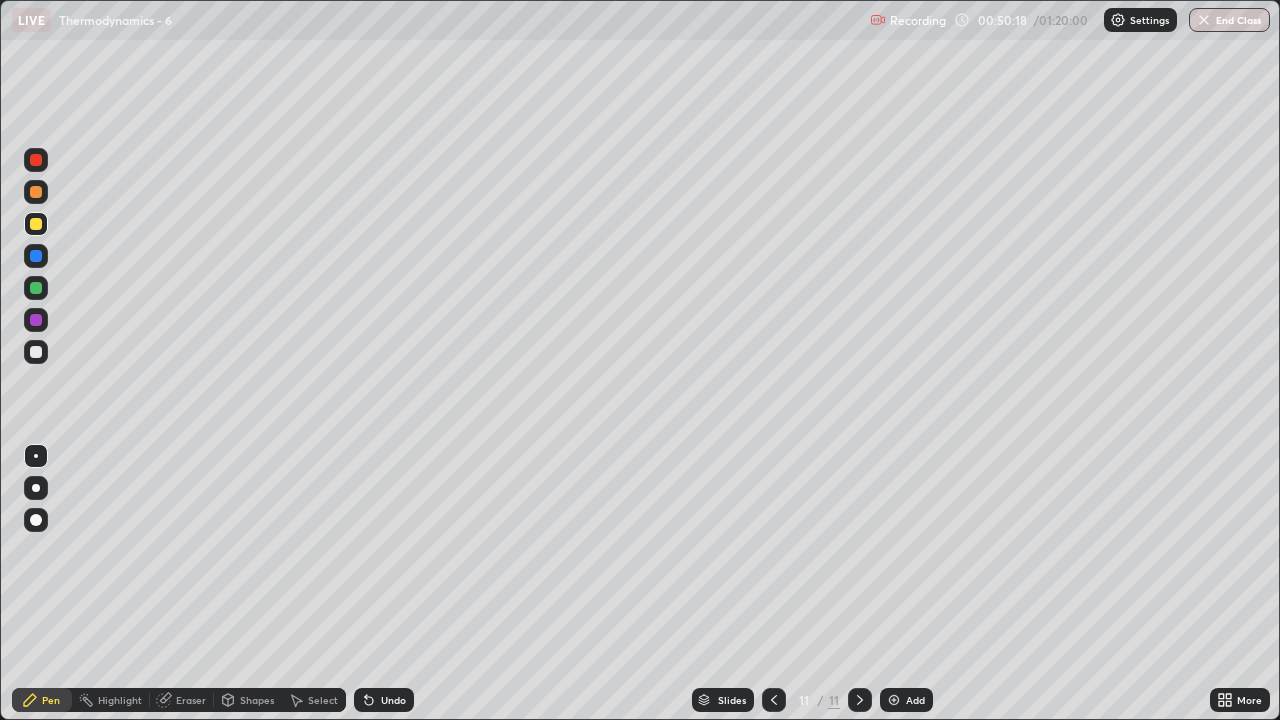 click at bounding box center (36, 352) 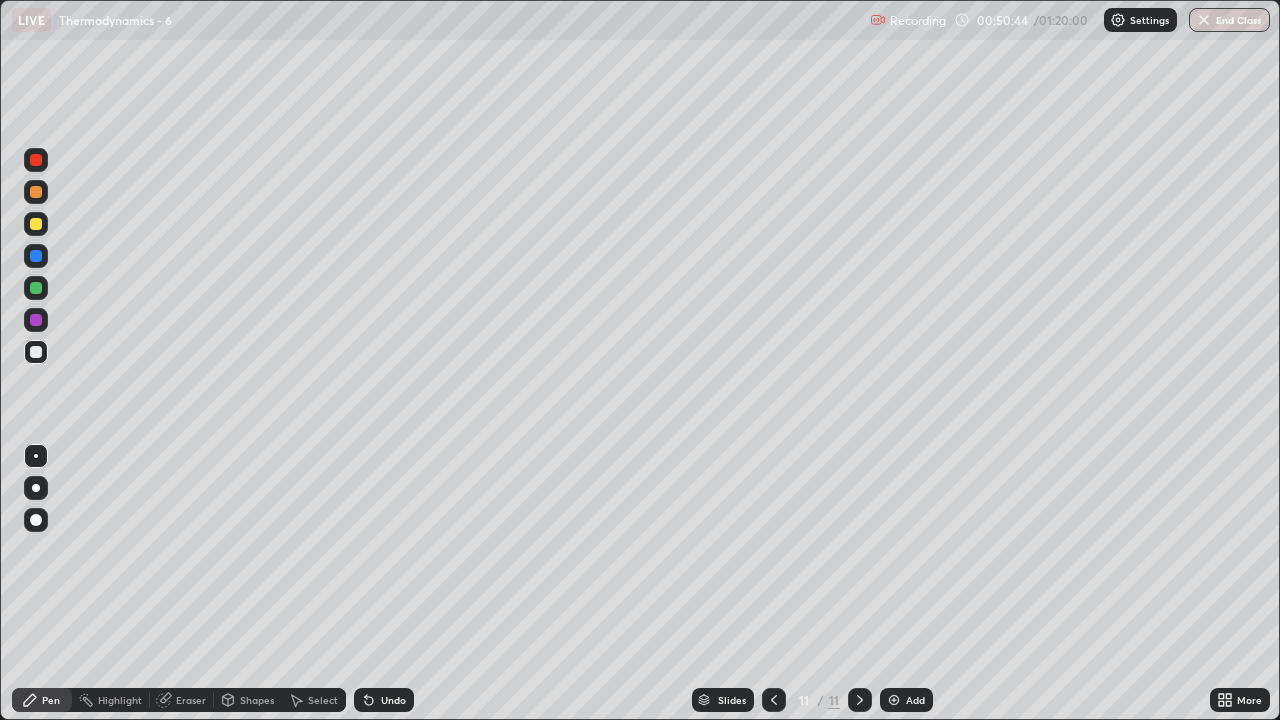 click at bounding box center [36, 224] 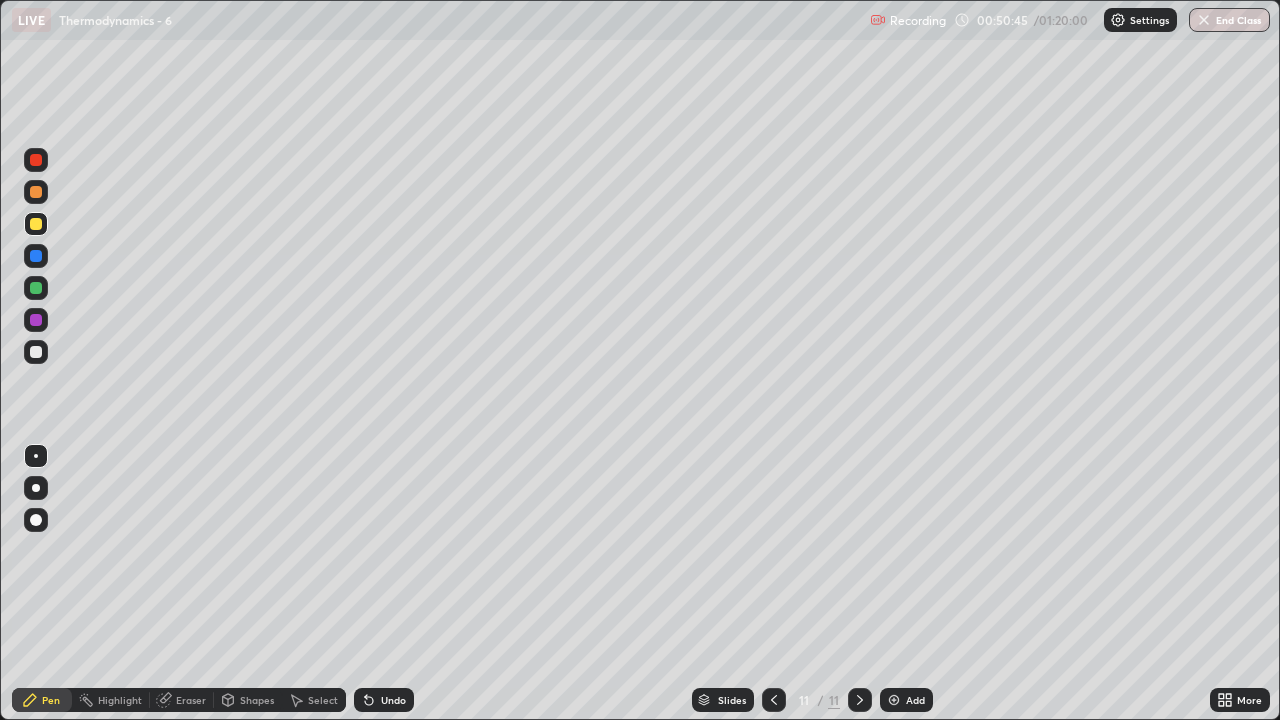 click at bounding box center [36, 224] 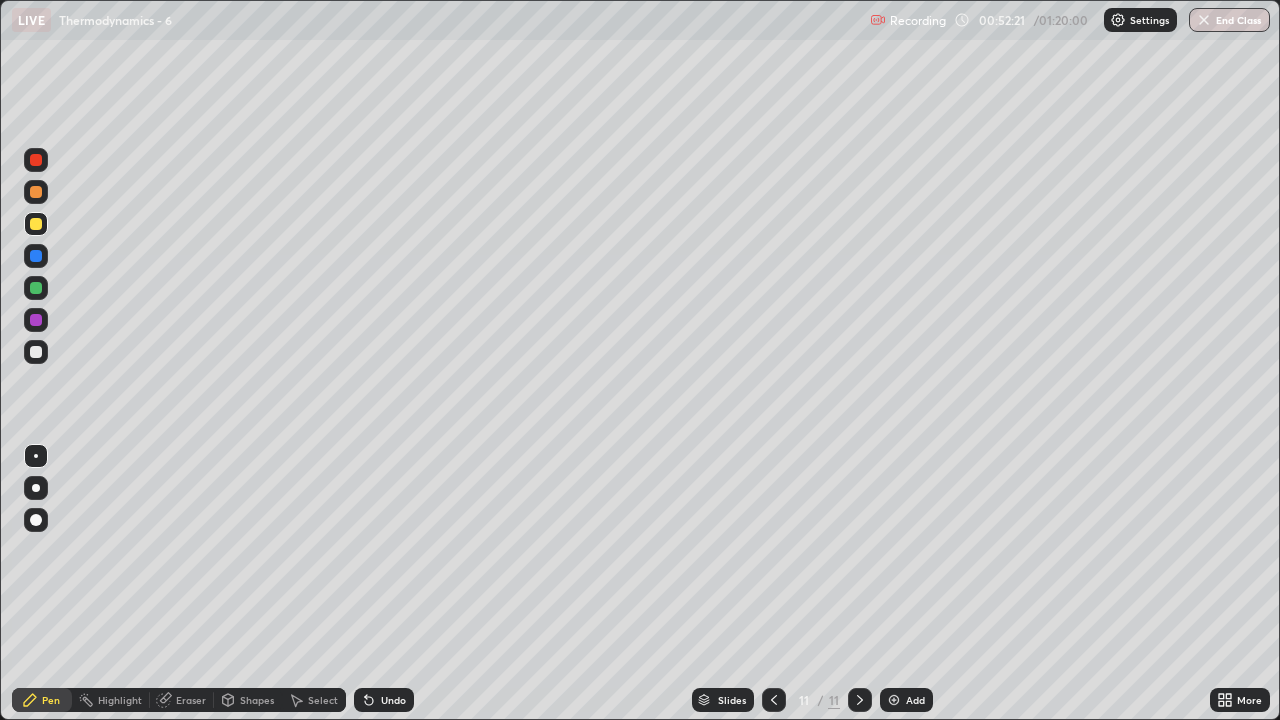 click at bounding box center [36, 288] 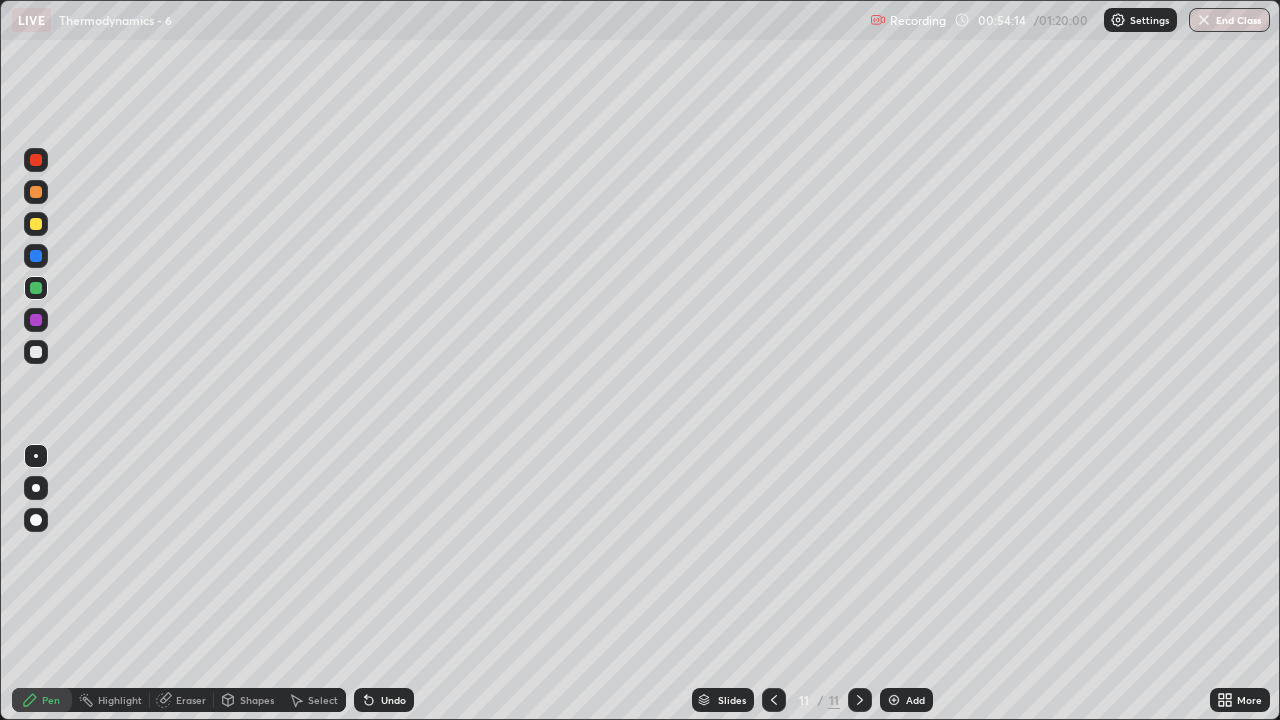 click on "Add" at bounding box center [906, 700] 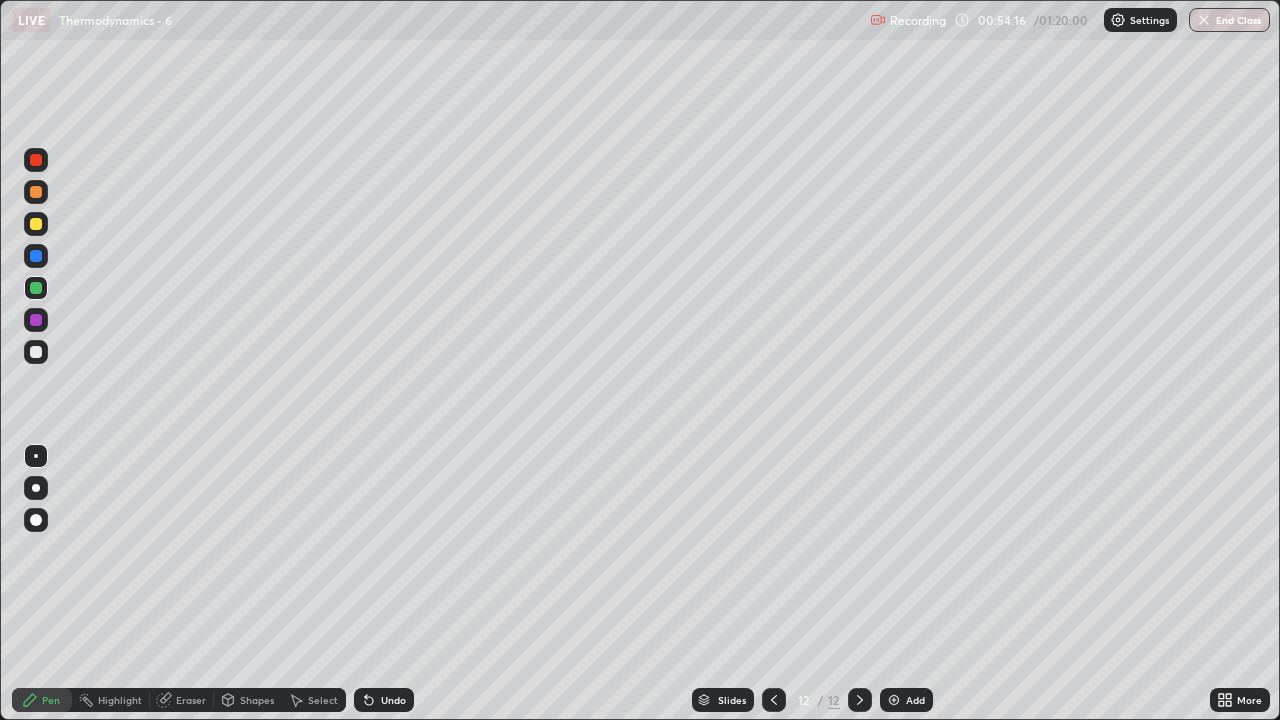click at bounding box center [36, 224] 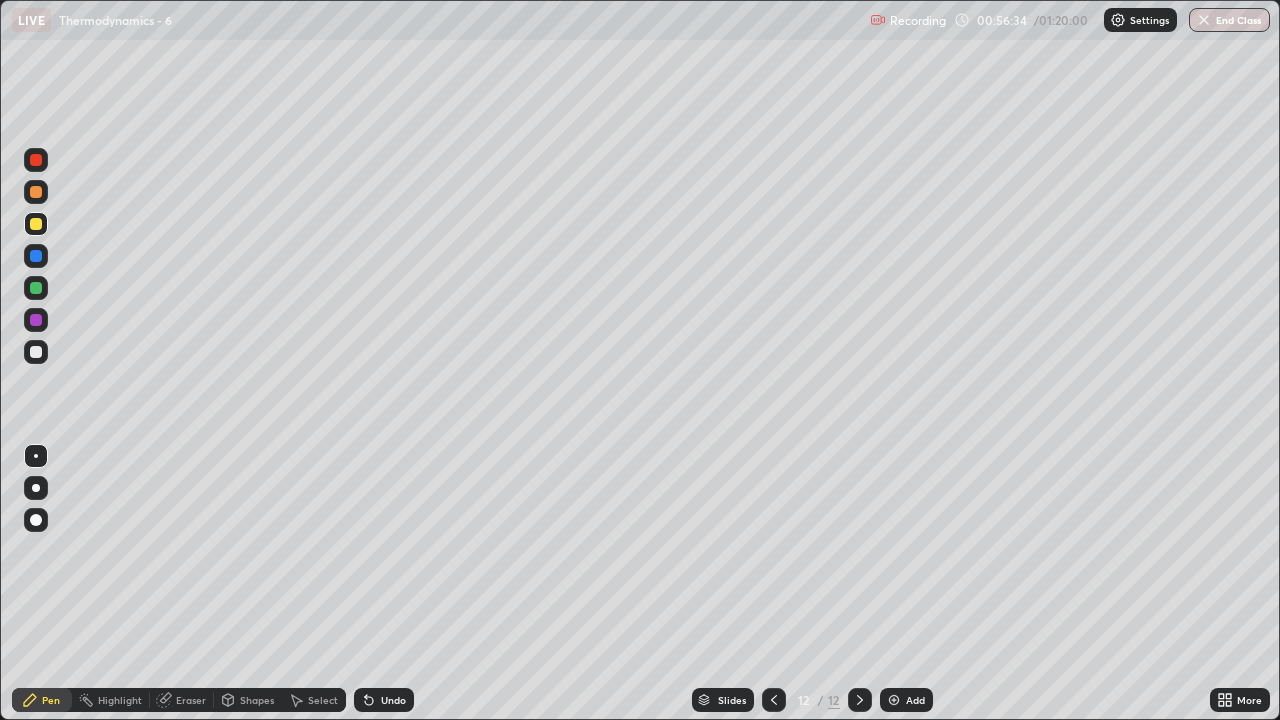 click at bounding box center [36, 352] 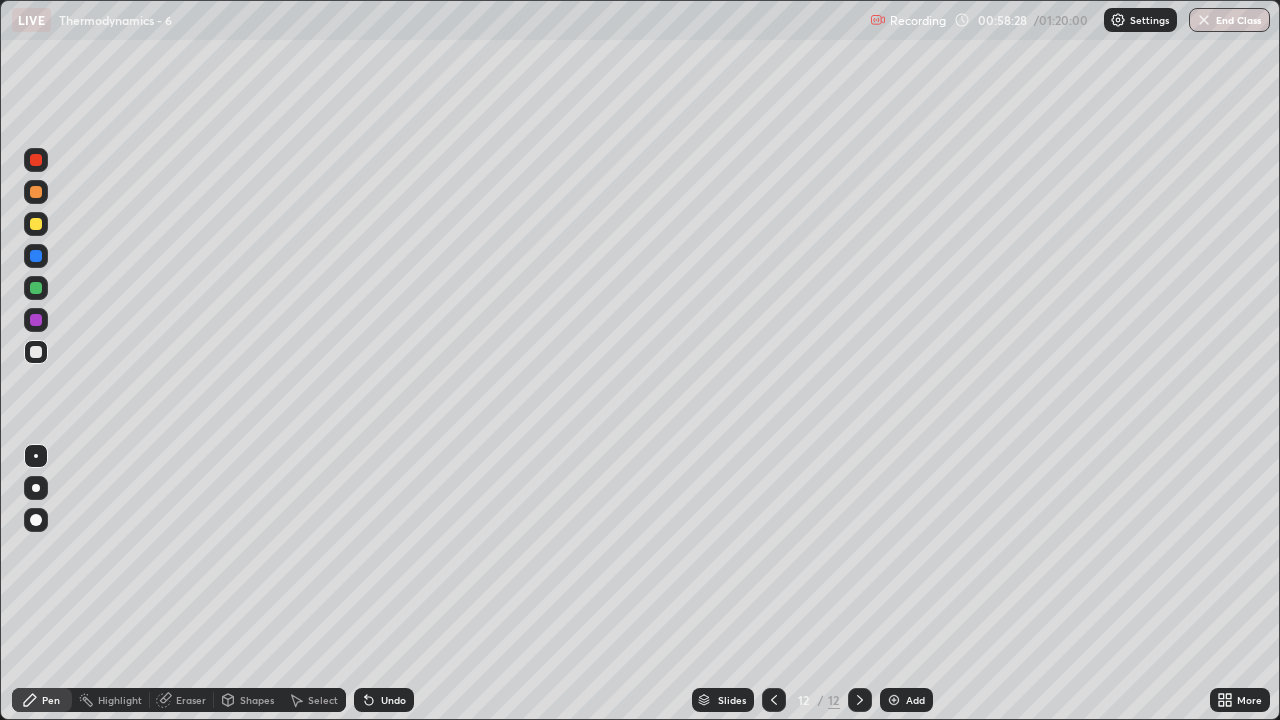 click on "Add" at bounding box center [906, 700] 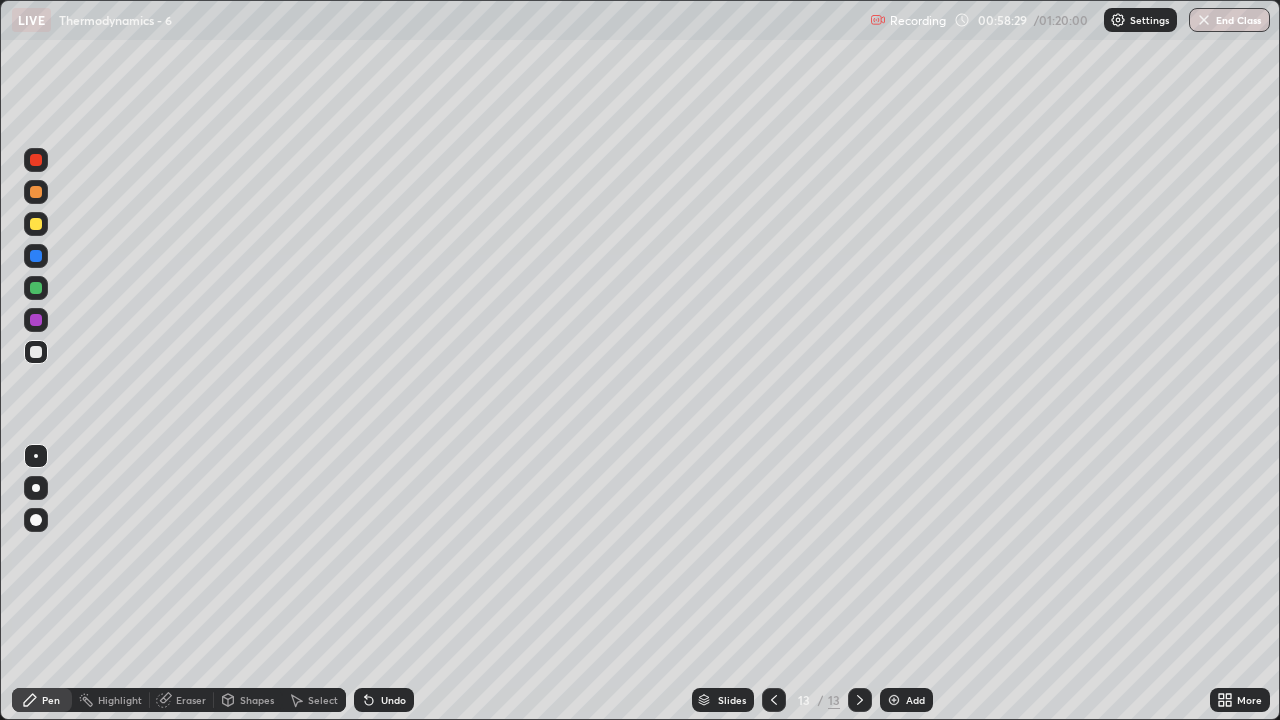 click at bounding box center (36, 224) 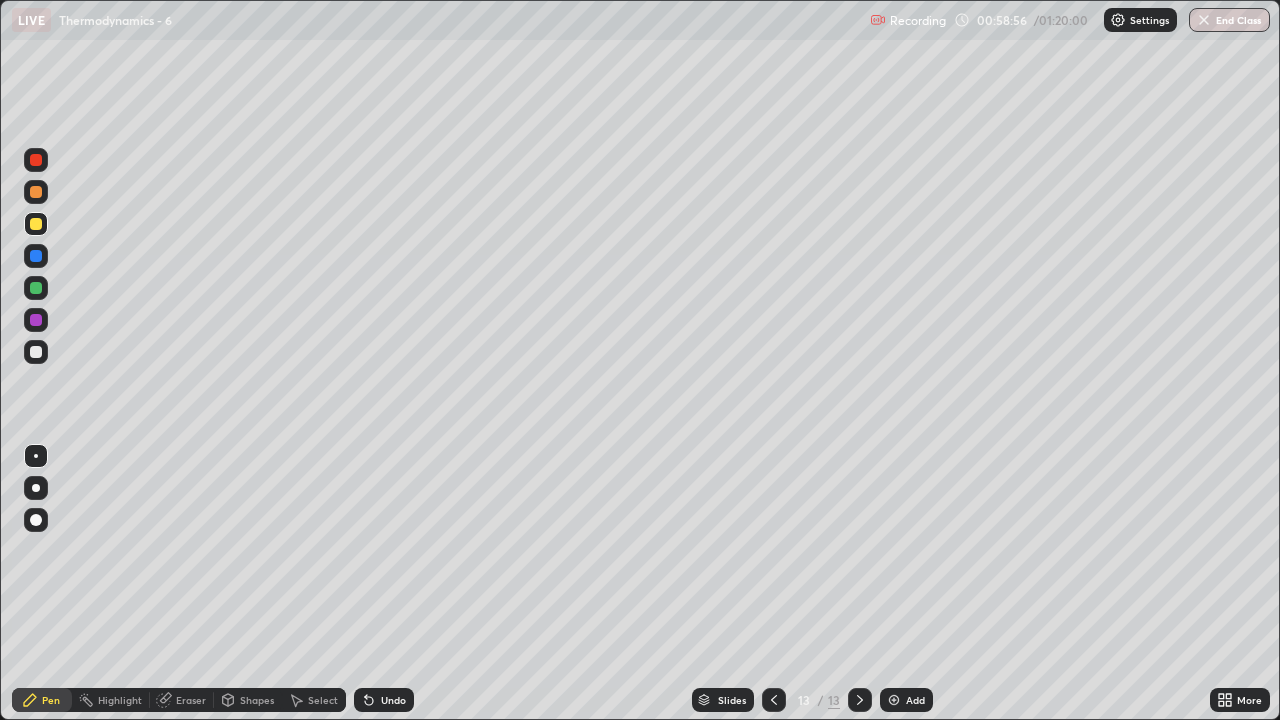 click at bounding box center [36, 352] 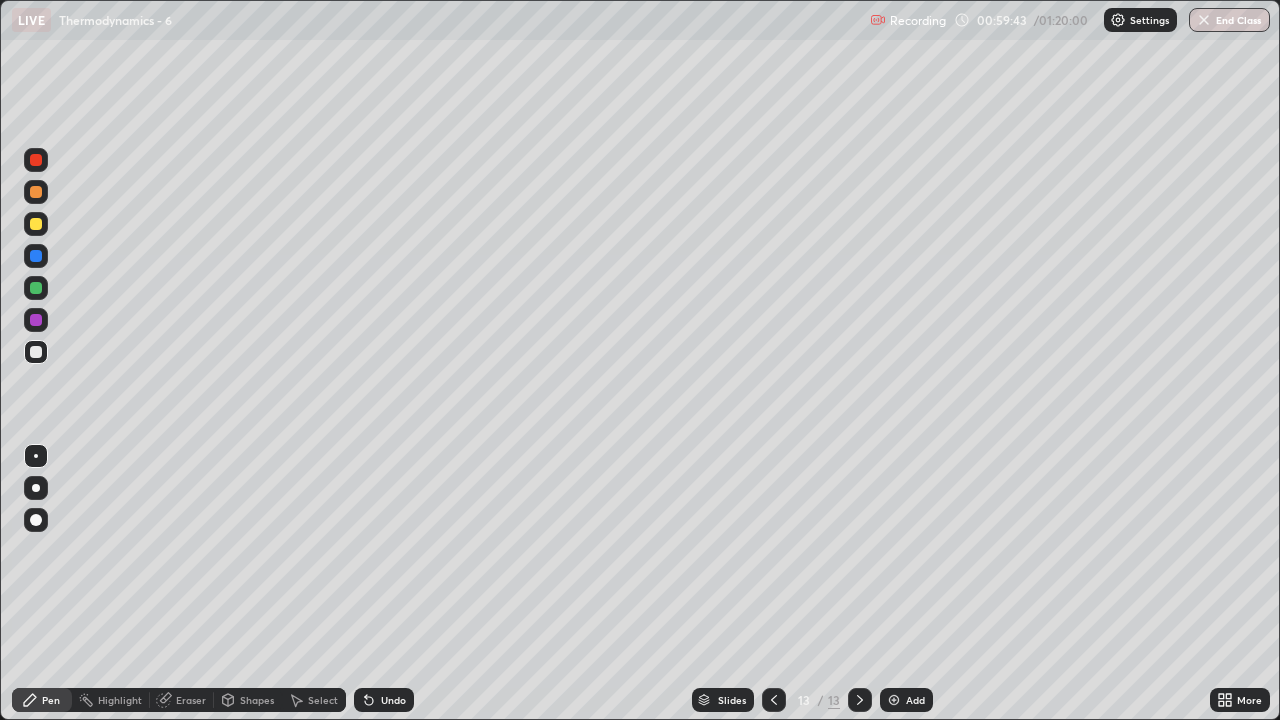click at bounding box center [36, 224] 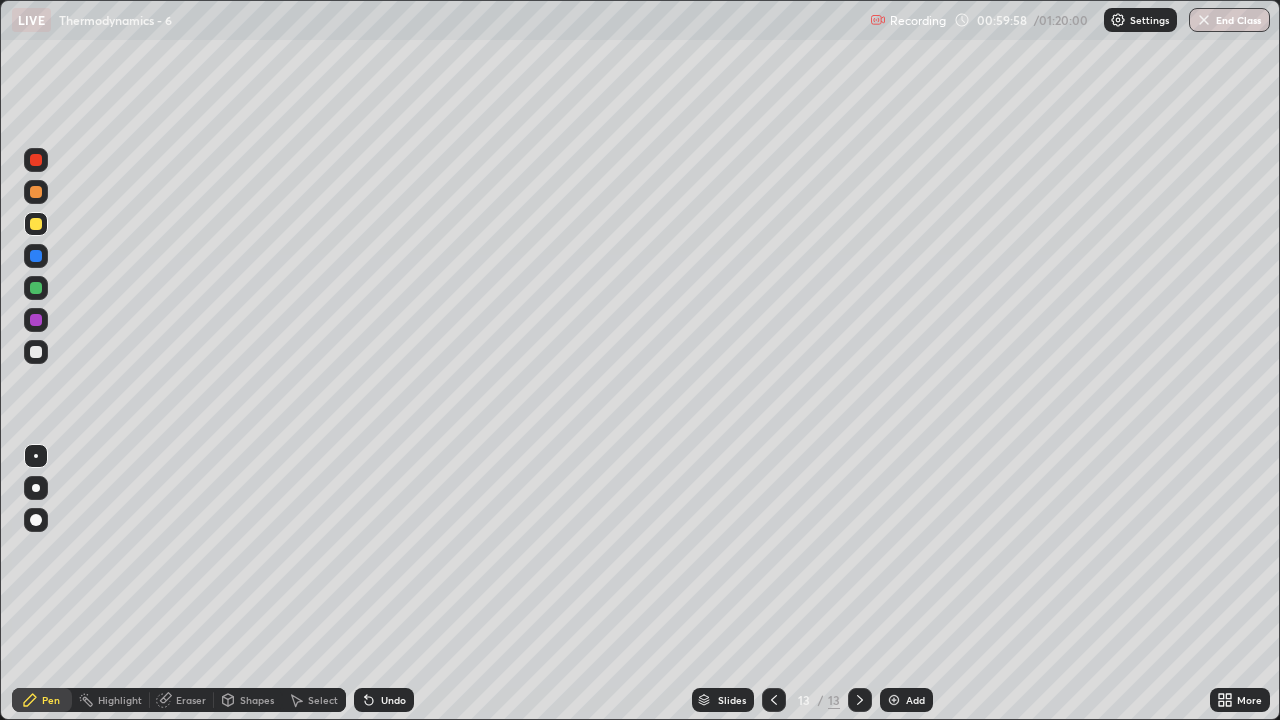 click on "Undo" at bounding box center [384, 700] 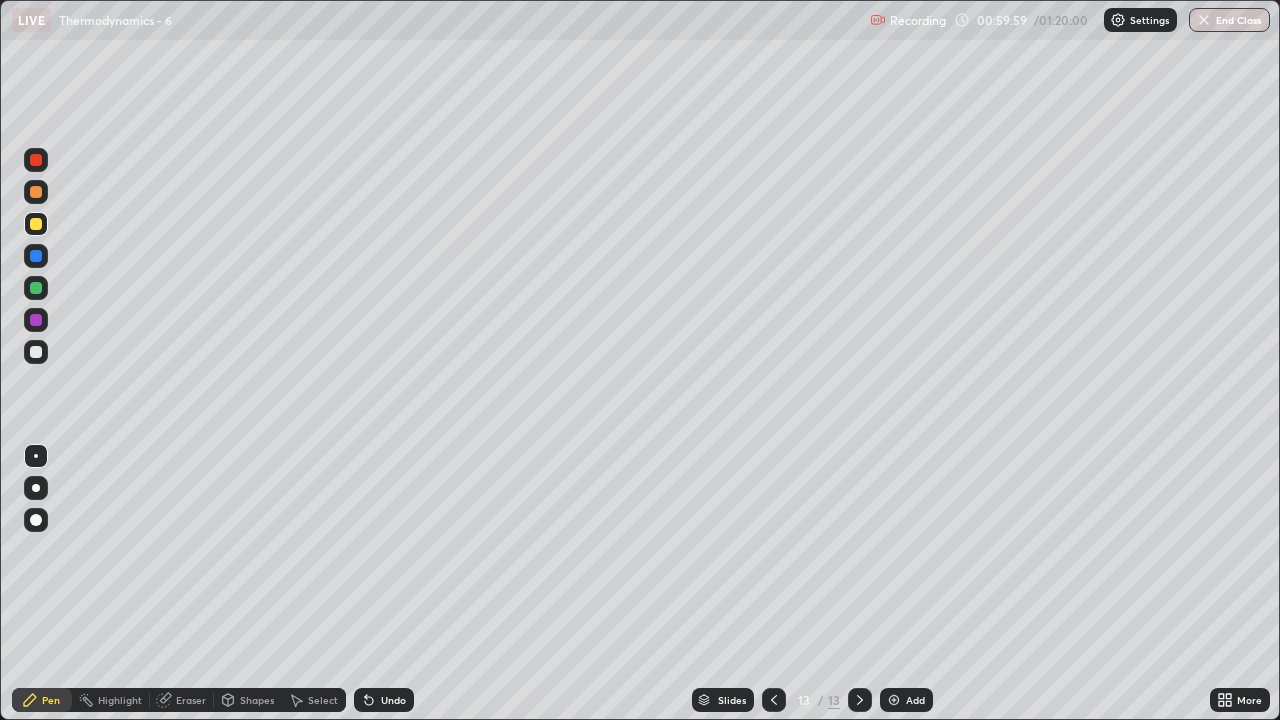 click on "Undo" at bounding box center [384, 700] 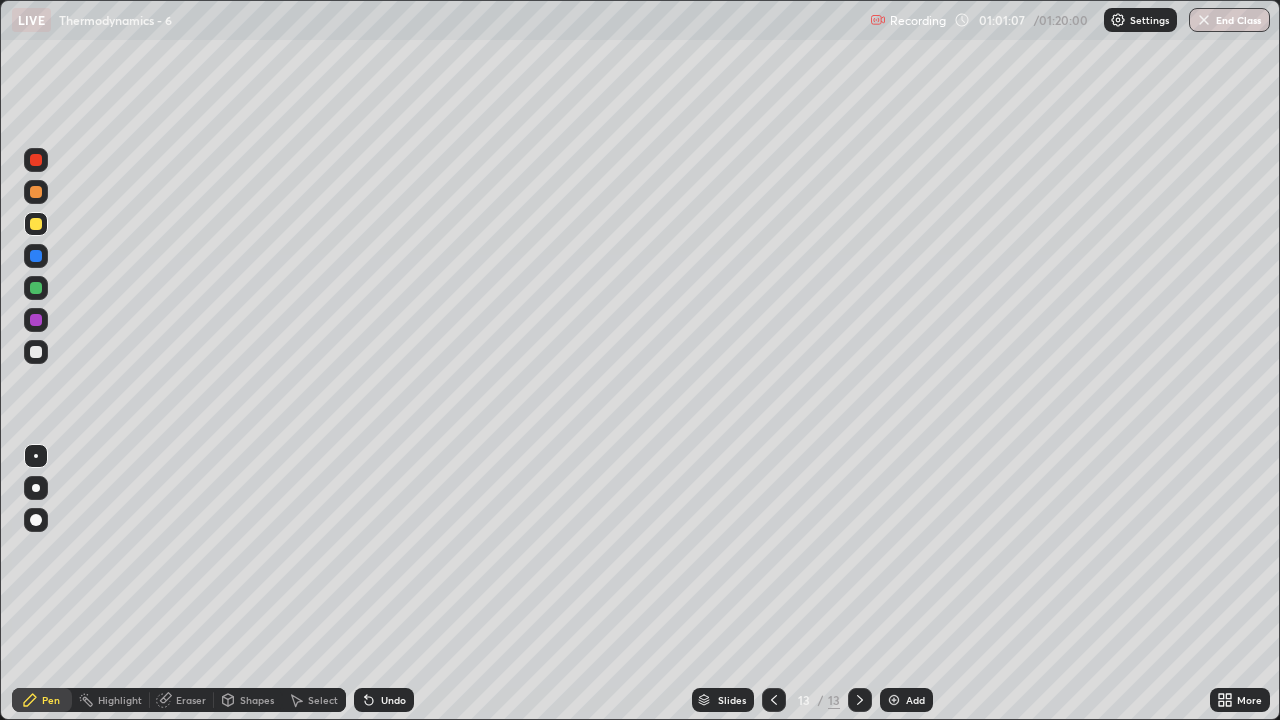 click at bounding box center [36, 352] 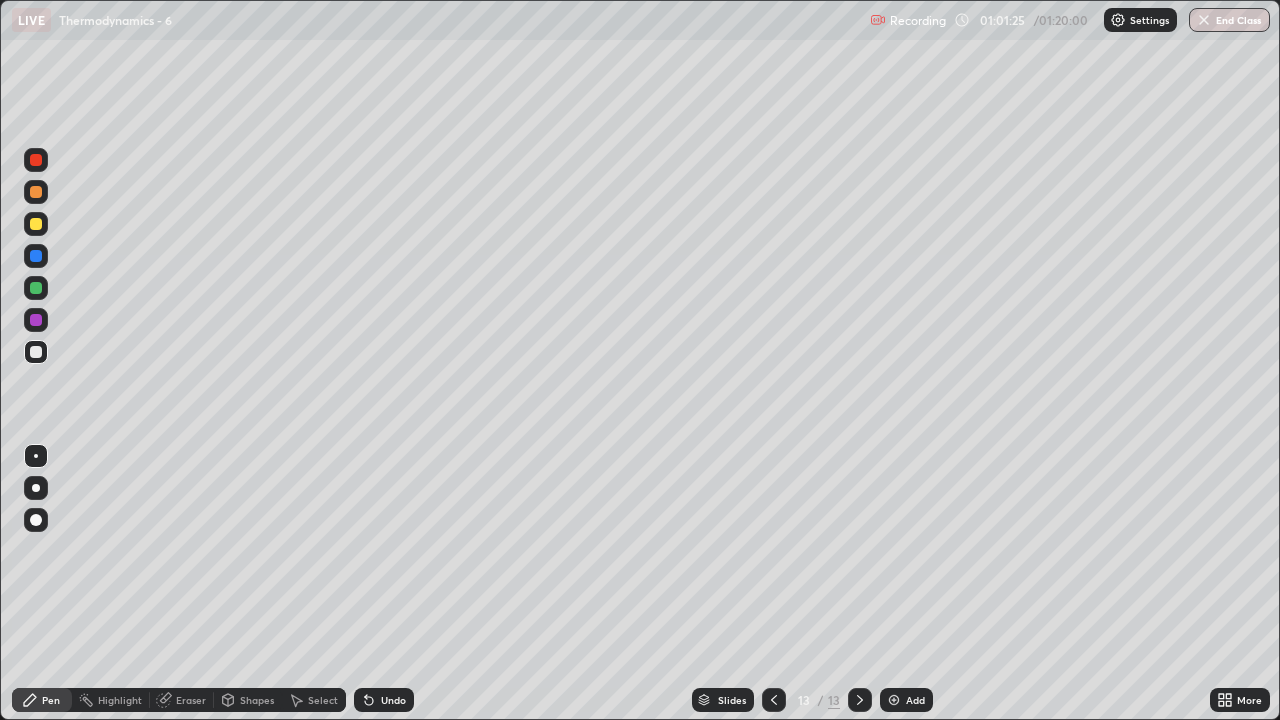 click at bounding box center (36, 288) 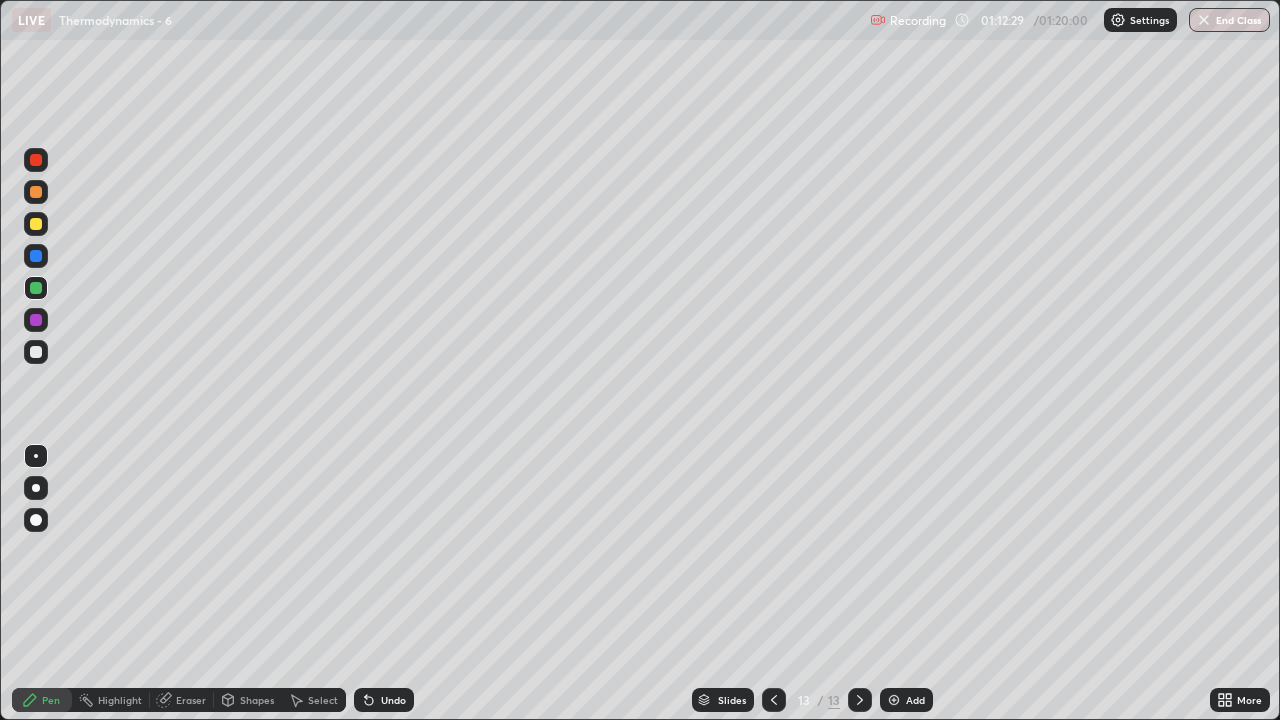 click on "Add" at bounding box center [915, 700] 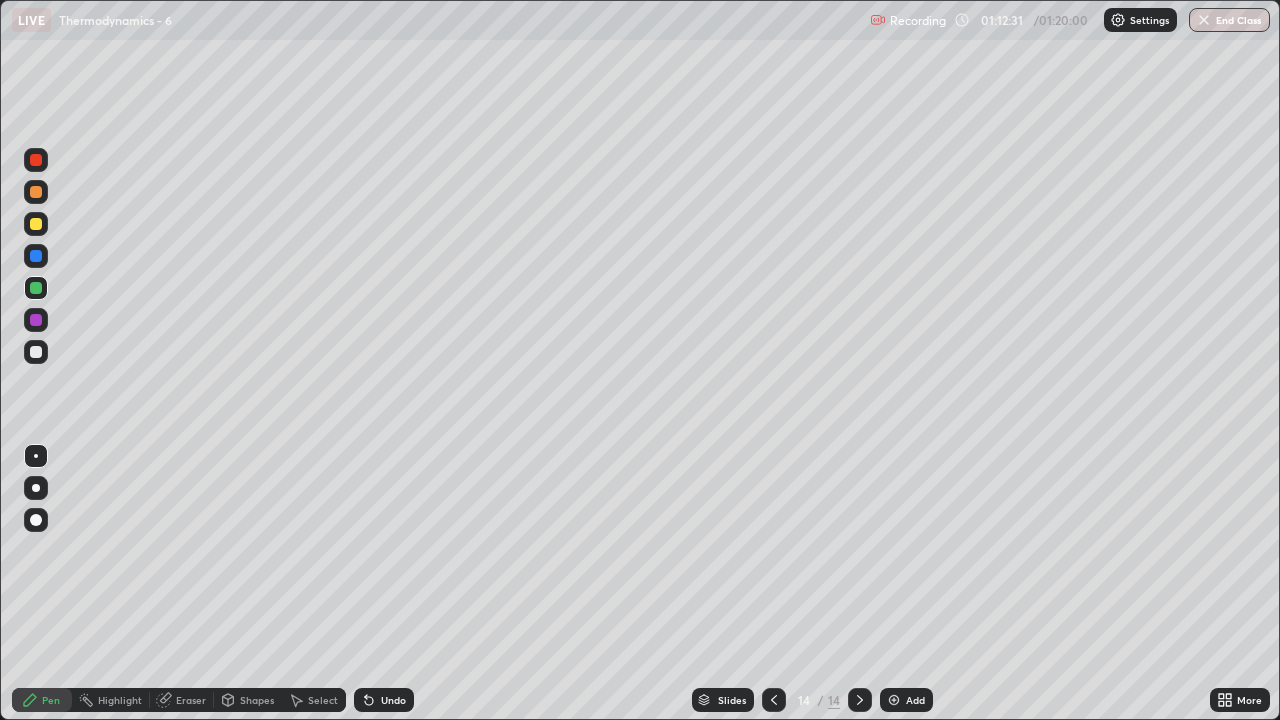 click at bounding box center [36, 224] 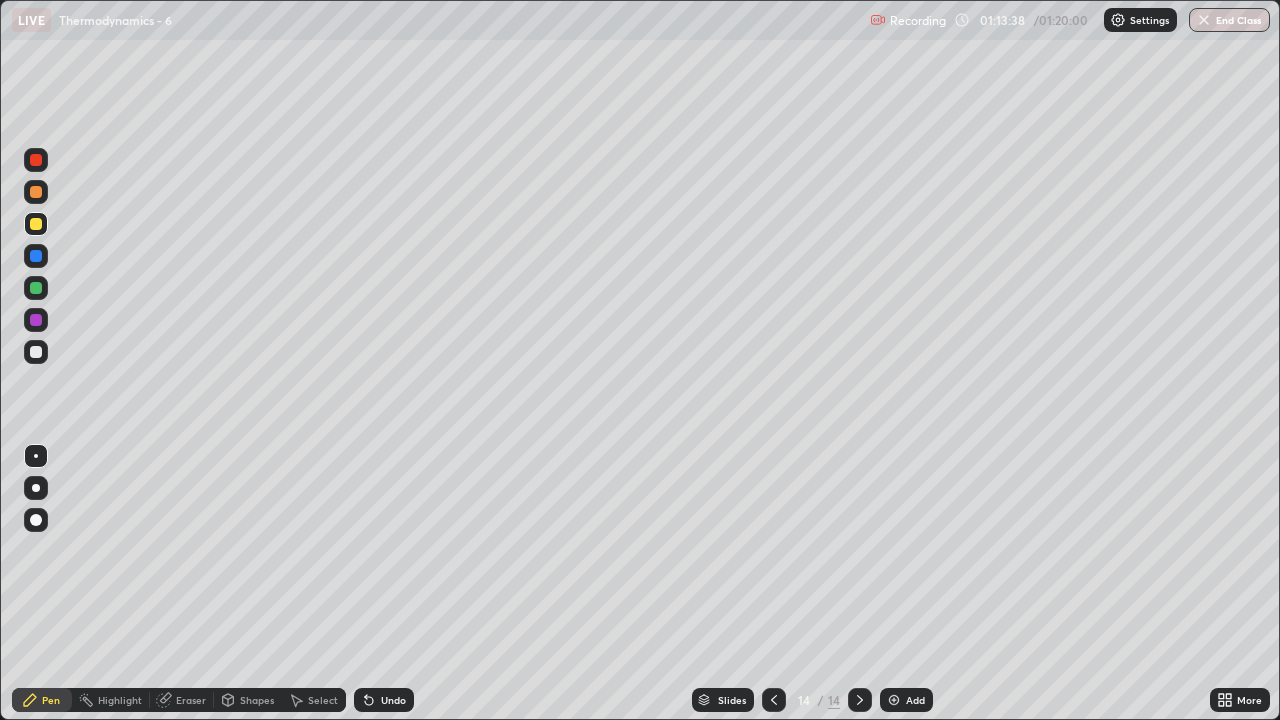 click at bounding box center [36, 352] 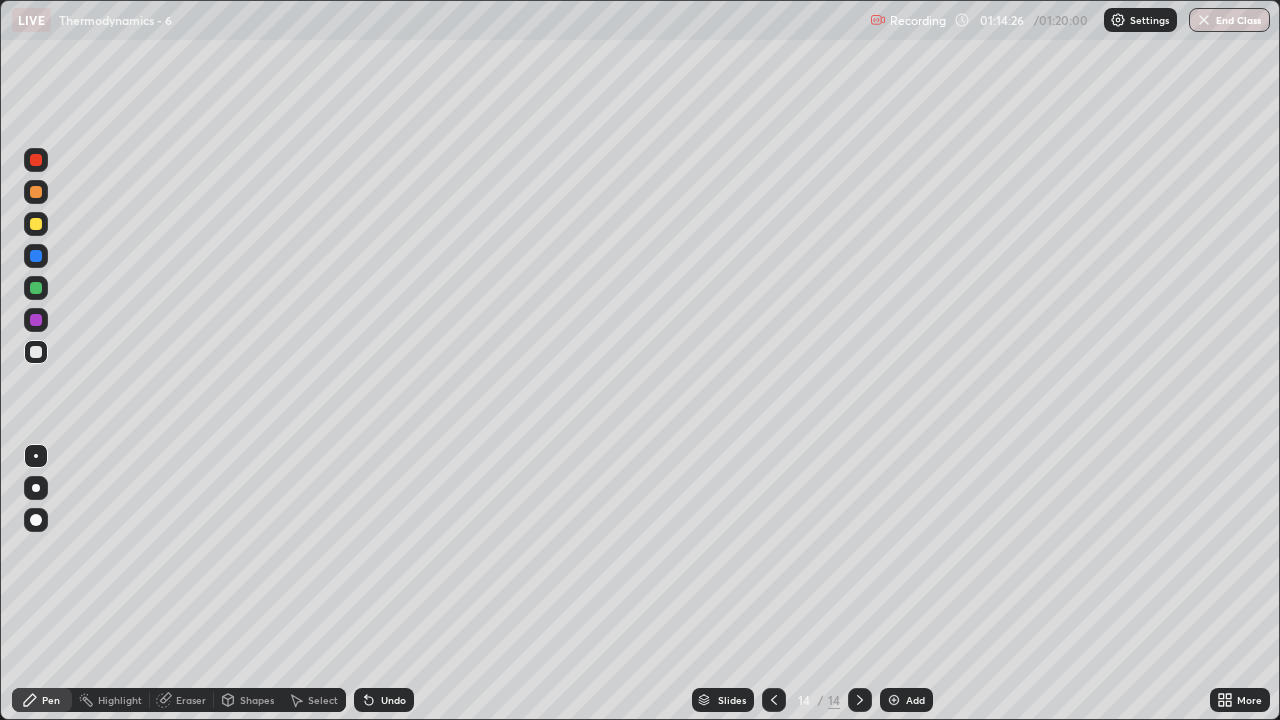 click at bounding box center [36, 224] 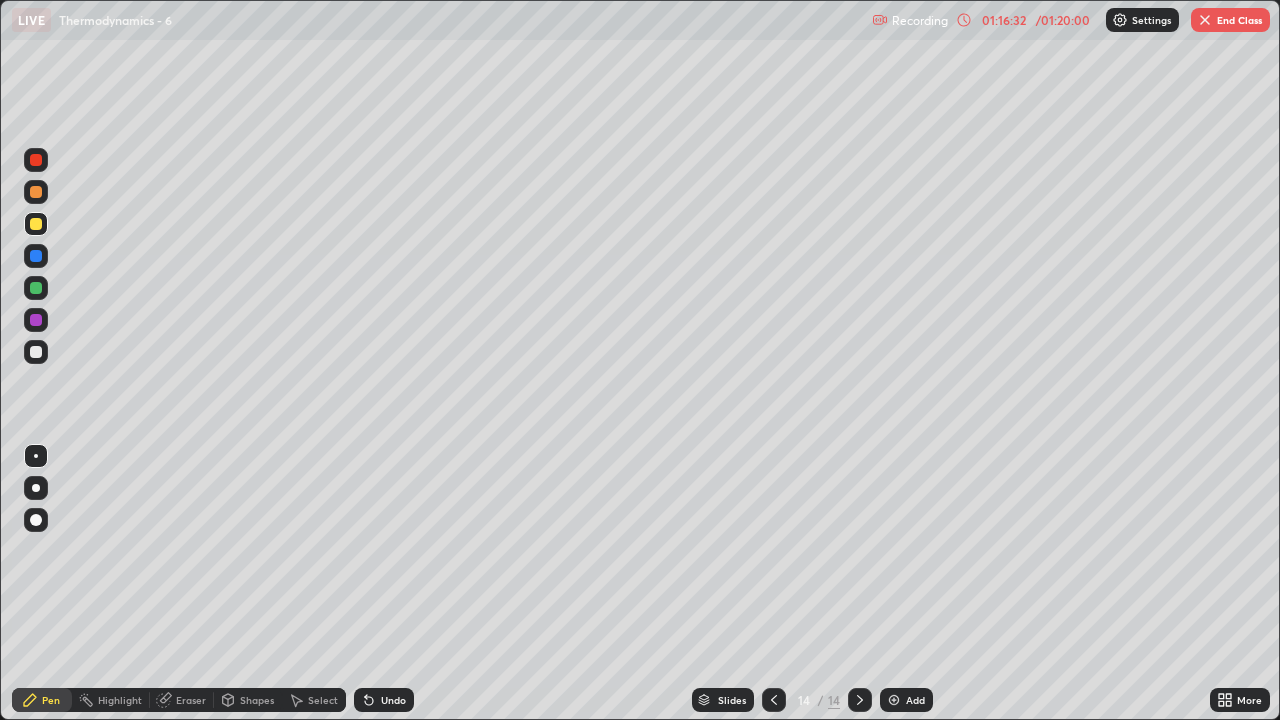 click at bounding box center [36, 352] 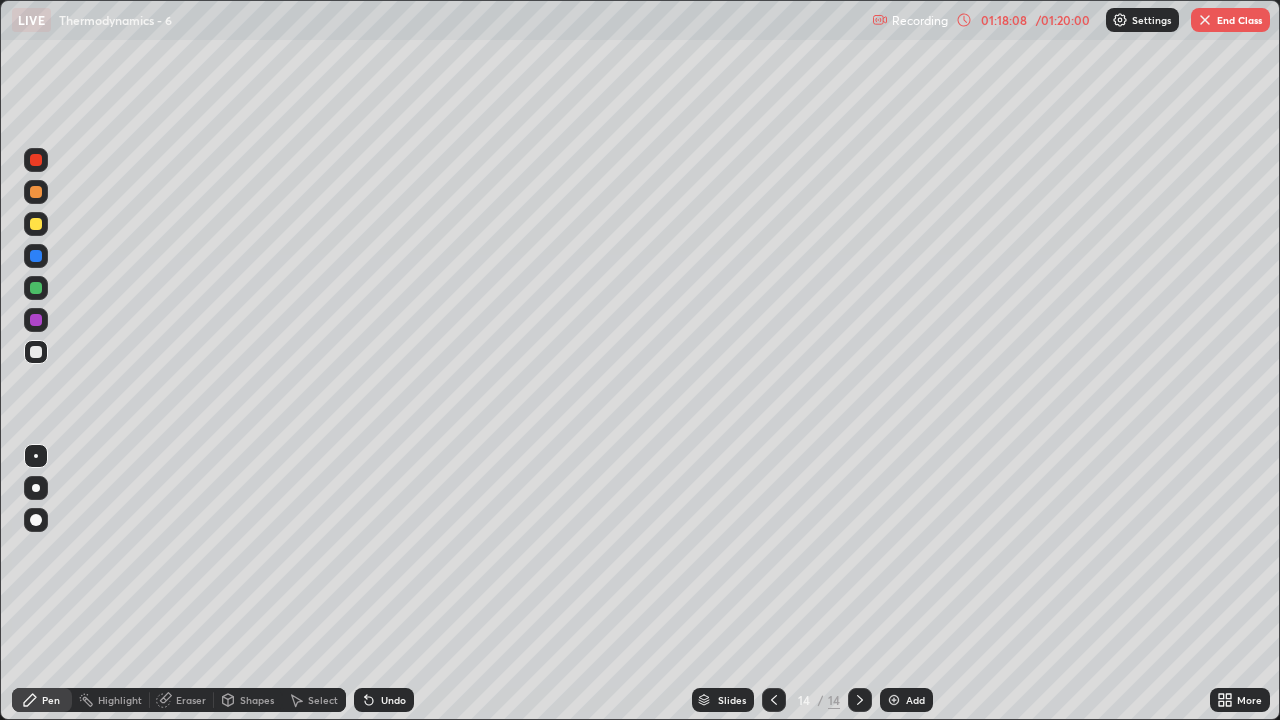 click on "End Class" at bounding box center (1230, 20) 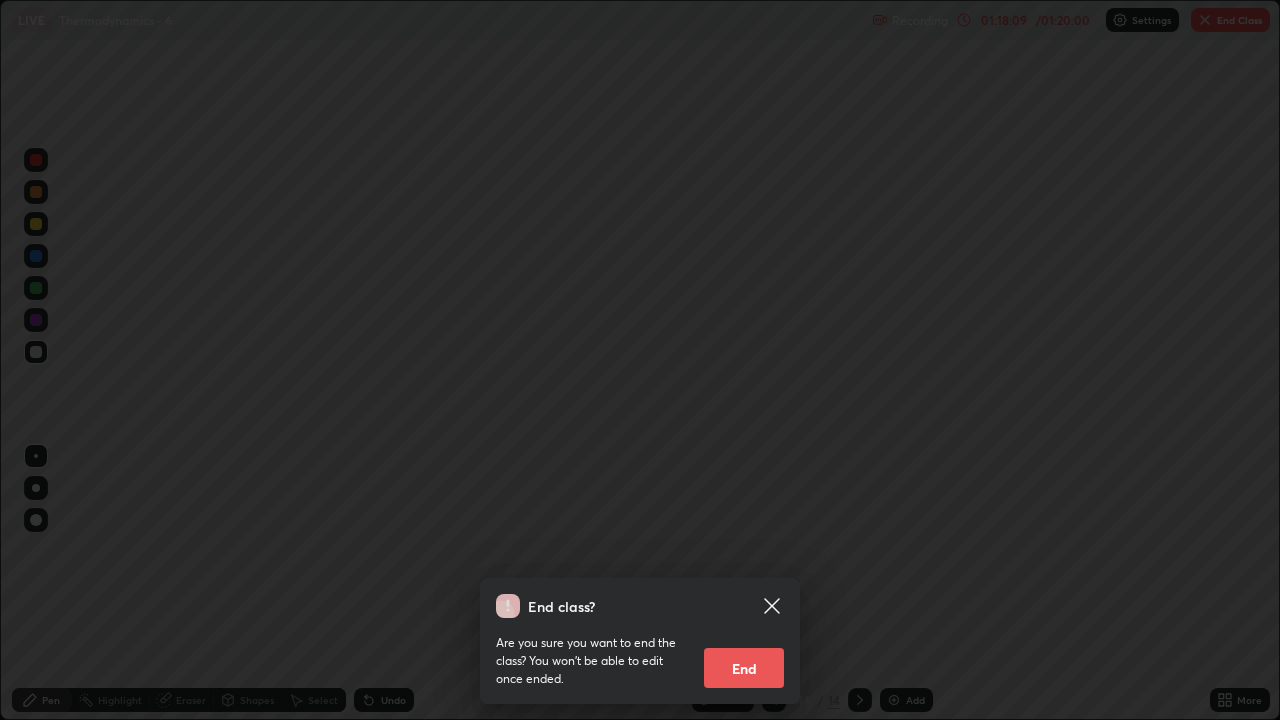 click on "End" at bounding box center [744, 668] 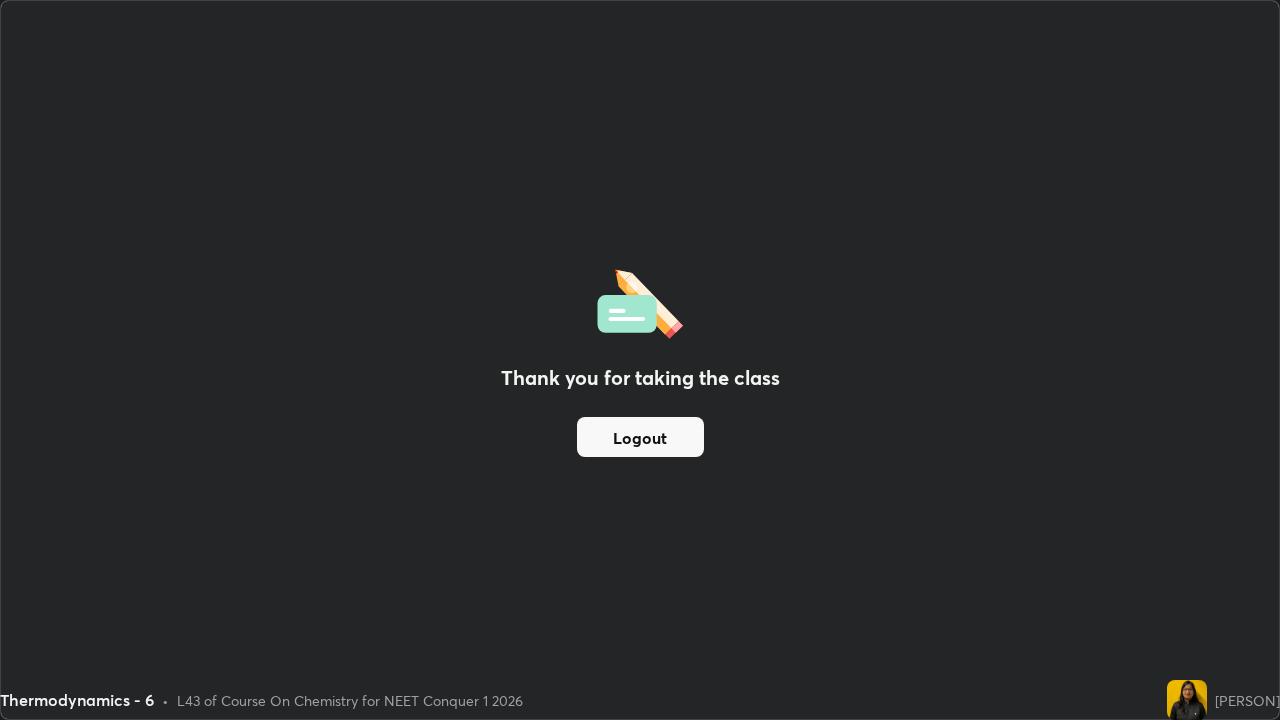 click on "Logout" at bounding box center [640, 437] 